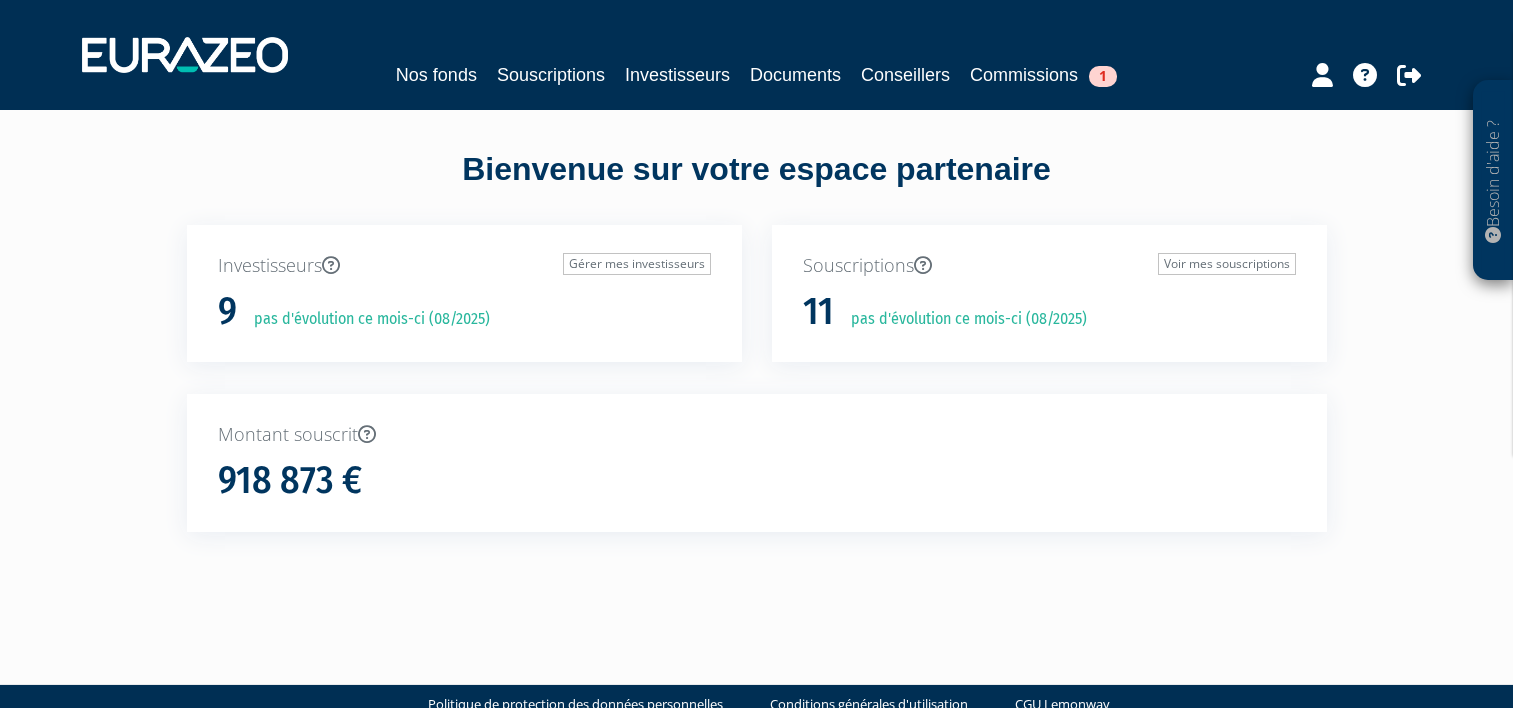scroll, scrollTop: 0, scrollLeft: 0, axis: both 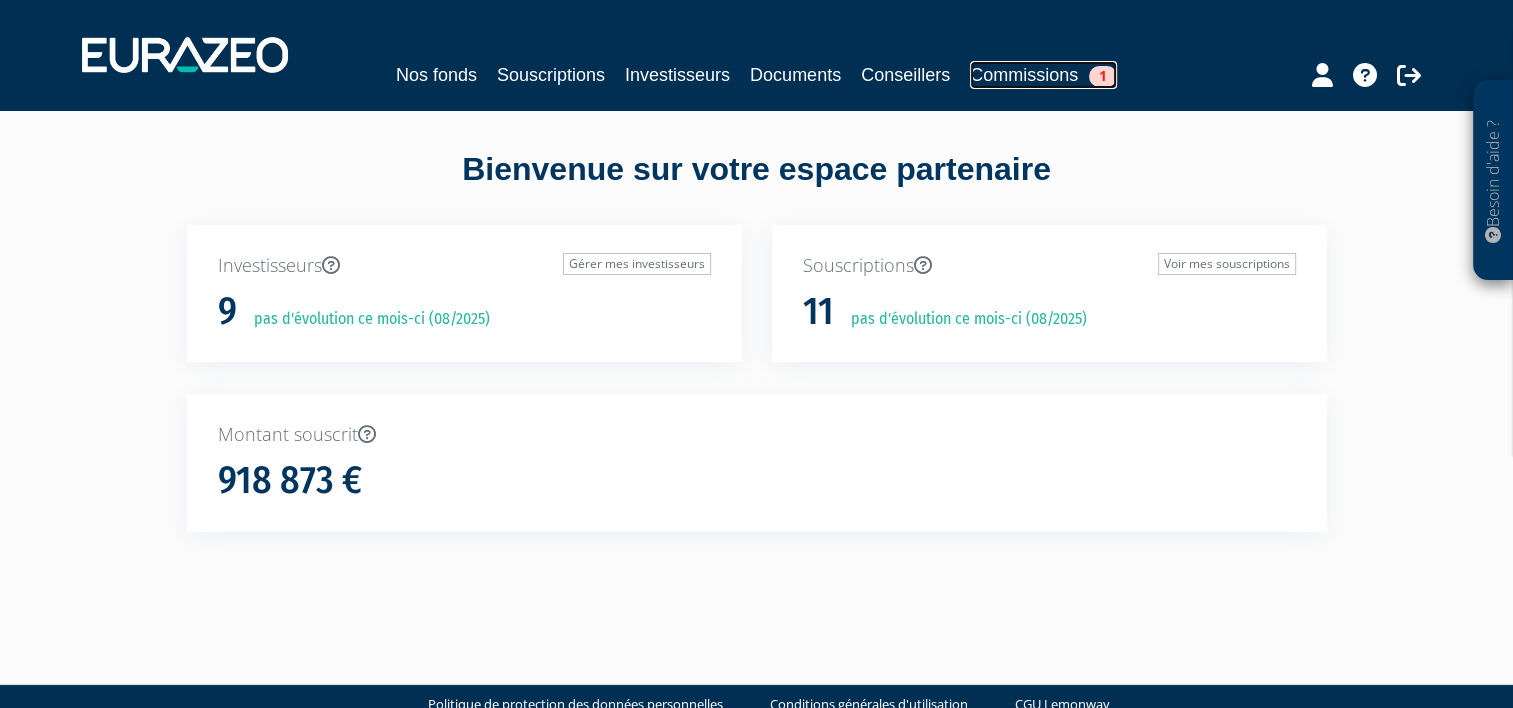 click on "1" at bounding box center (1103, 76) 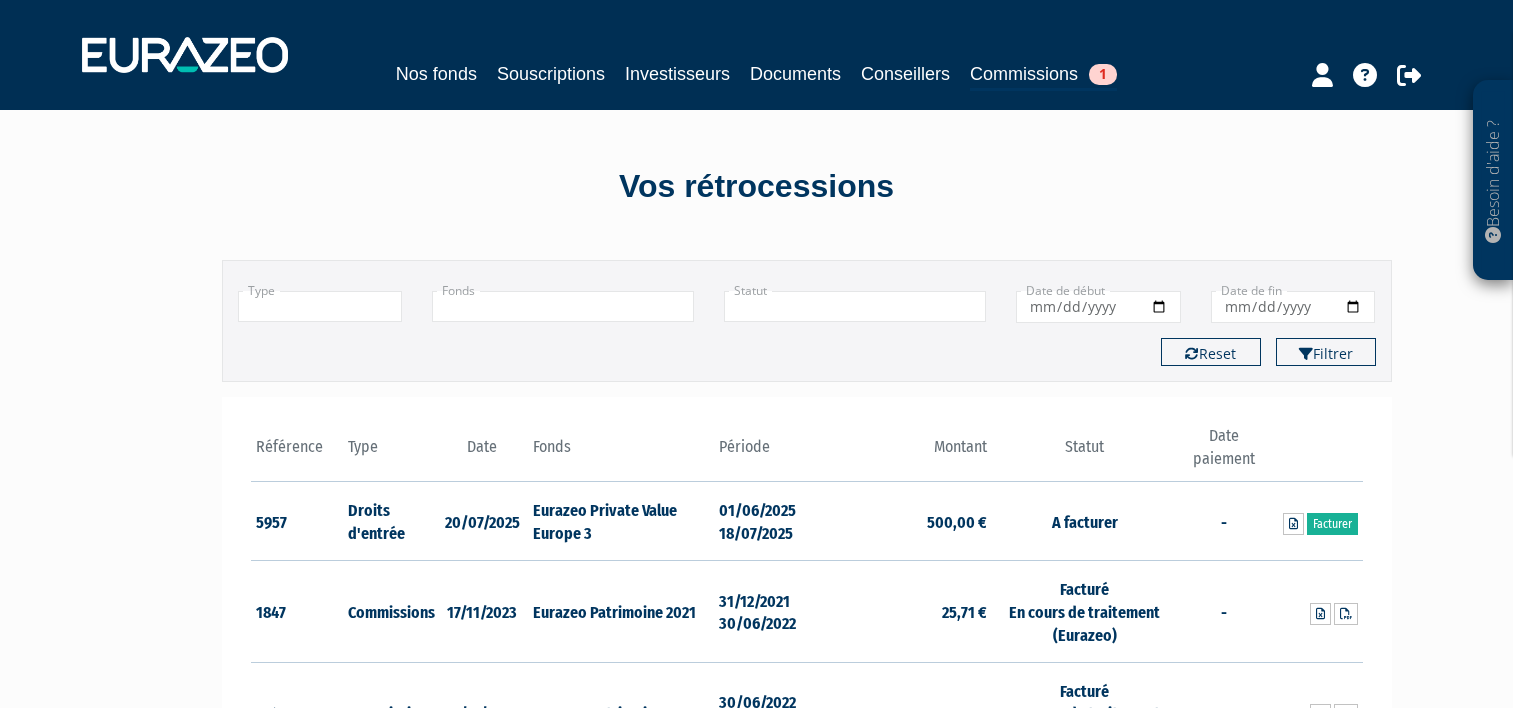 scroll, scrollTop: 0, scrollLeft: 0, axis: both 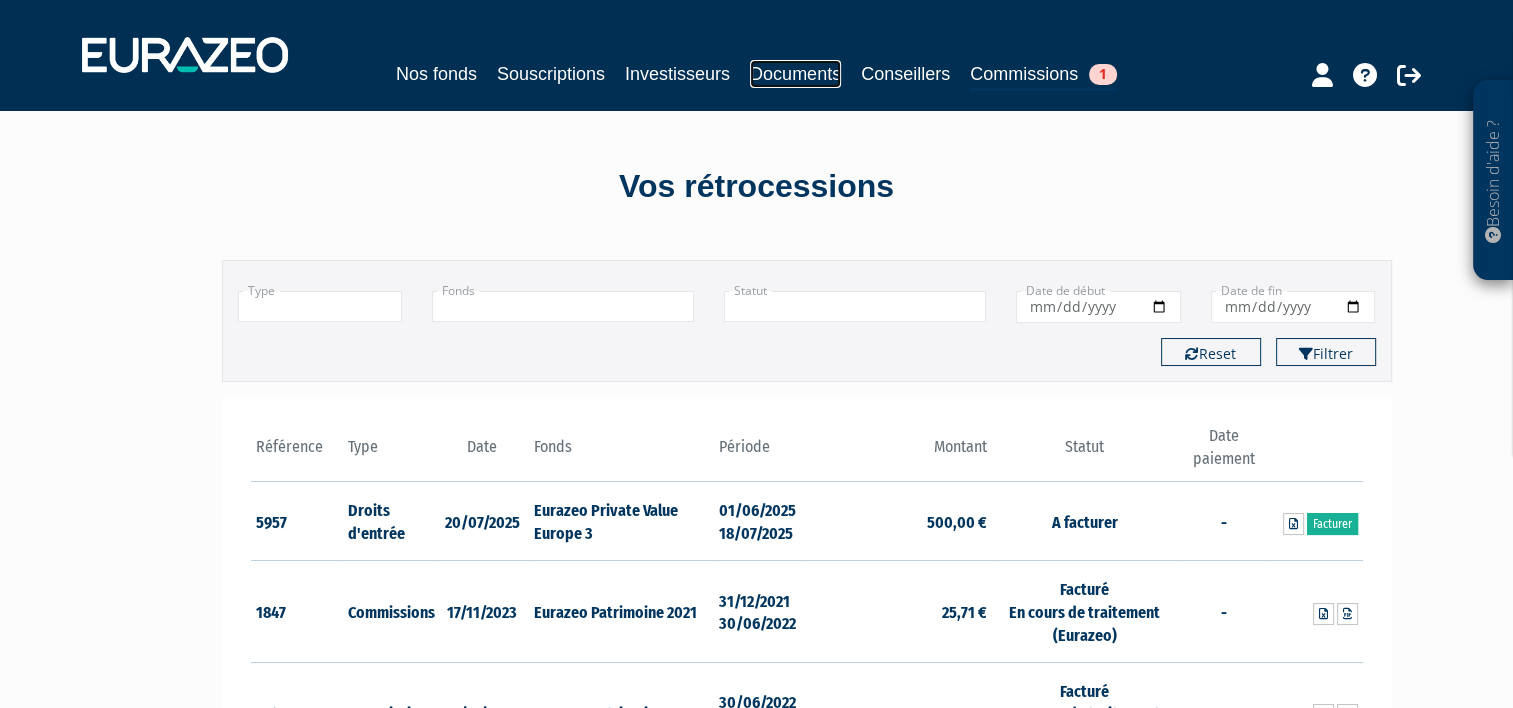 click on "Documents" at bounding box center [795, 74] 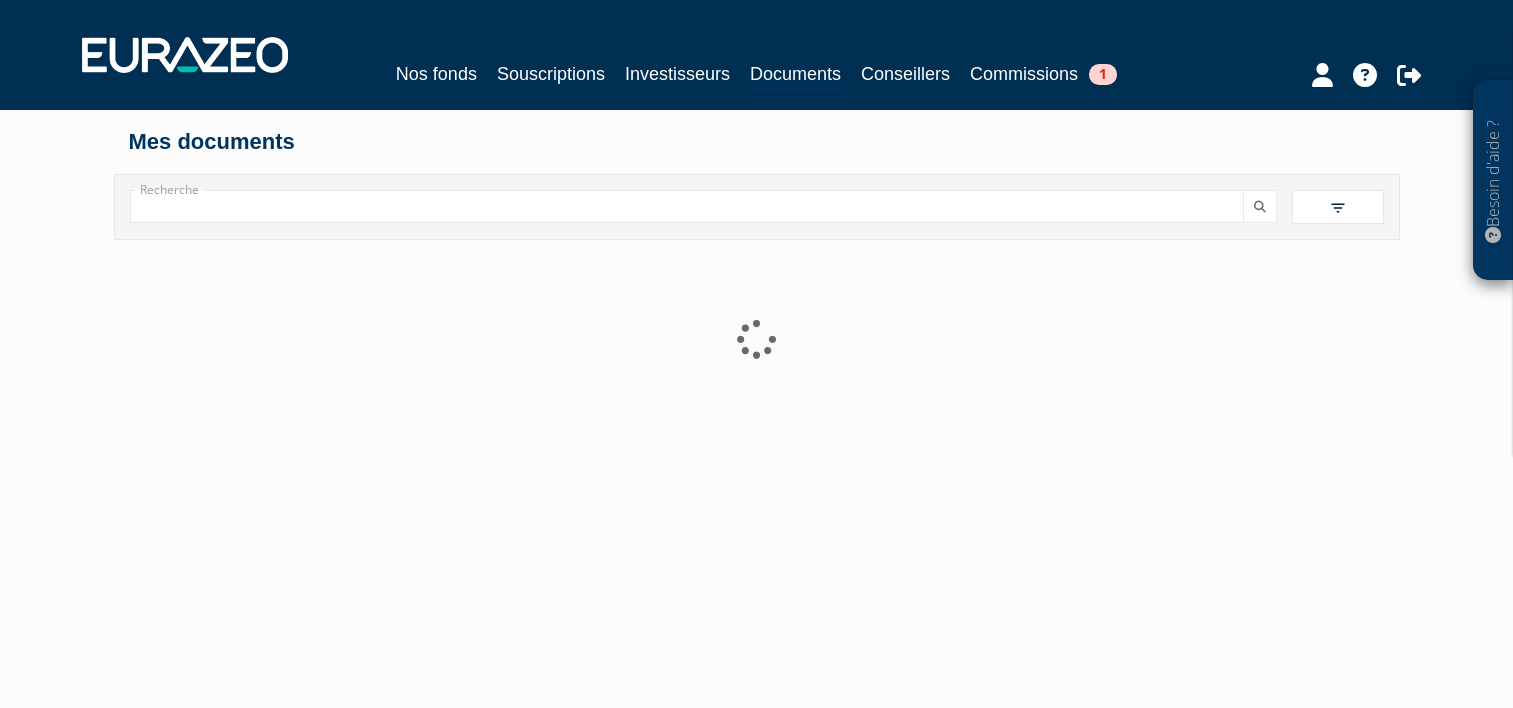 scroll, scrollTop: 0, scrollLeft: 0, axis: both 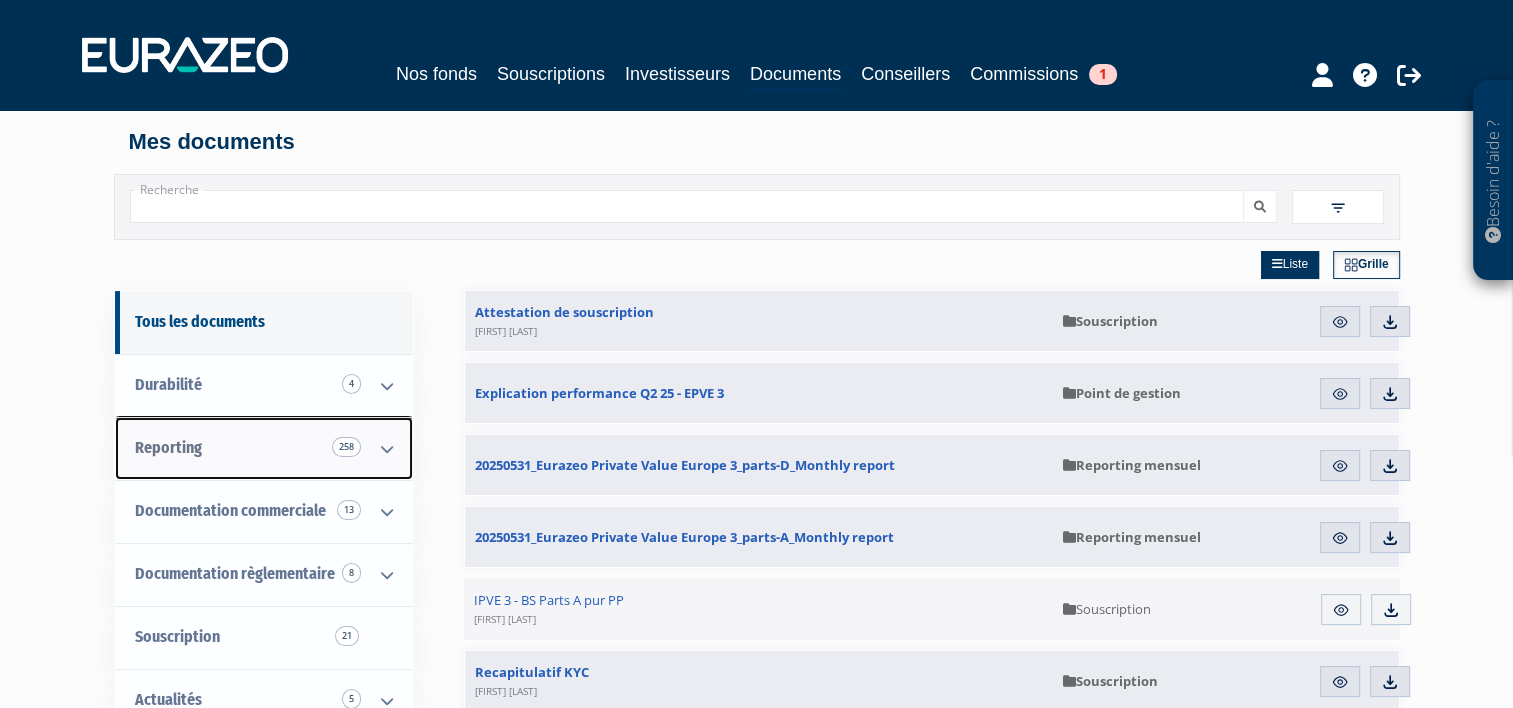 click at bounding box center [387, 449] 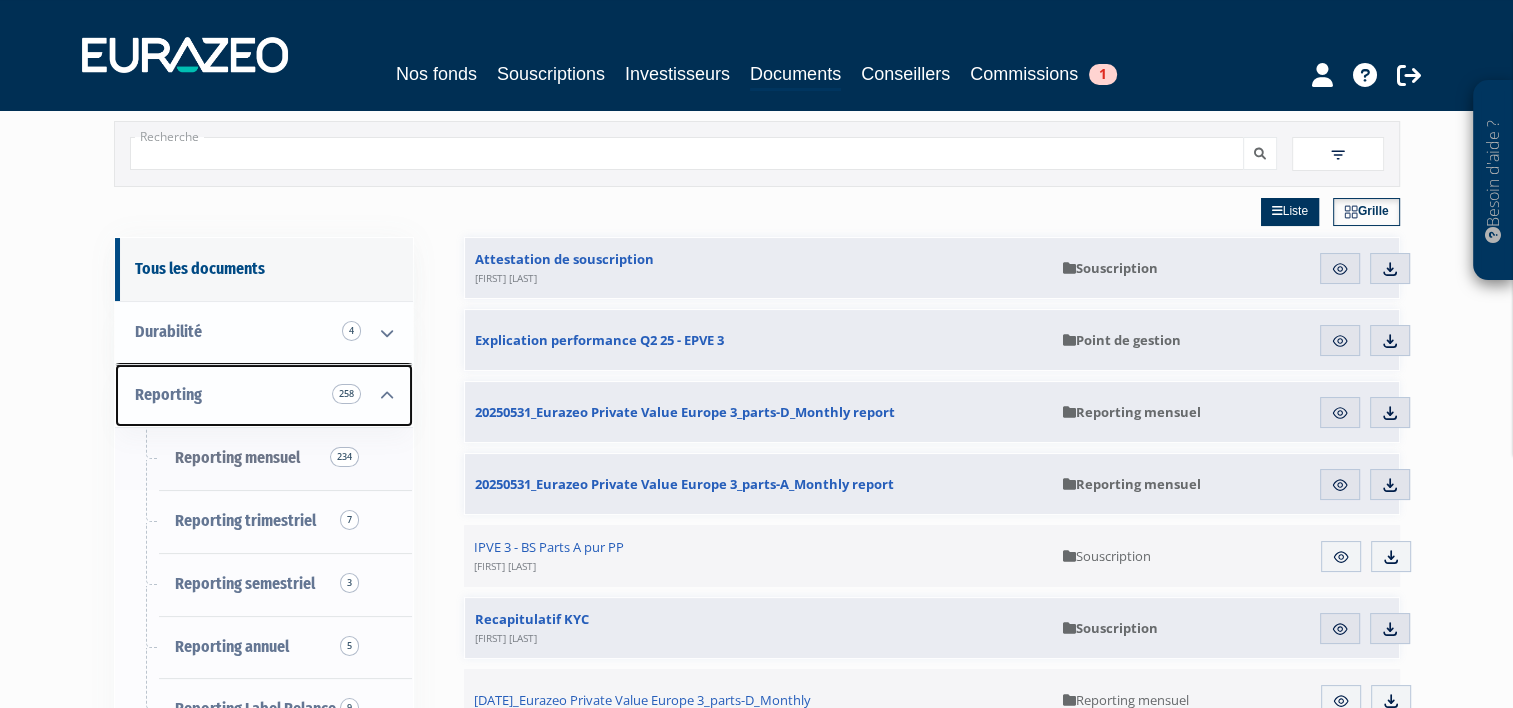 scroll, scrollTop: 100, scrollLeft: 0, axis: vertical 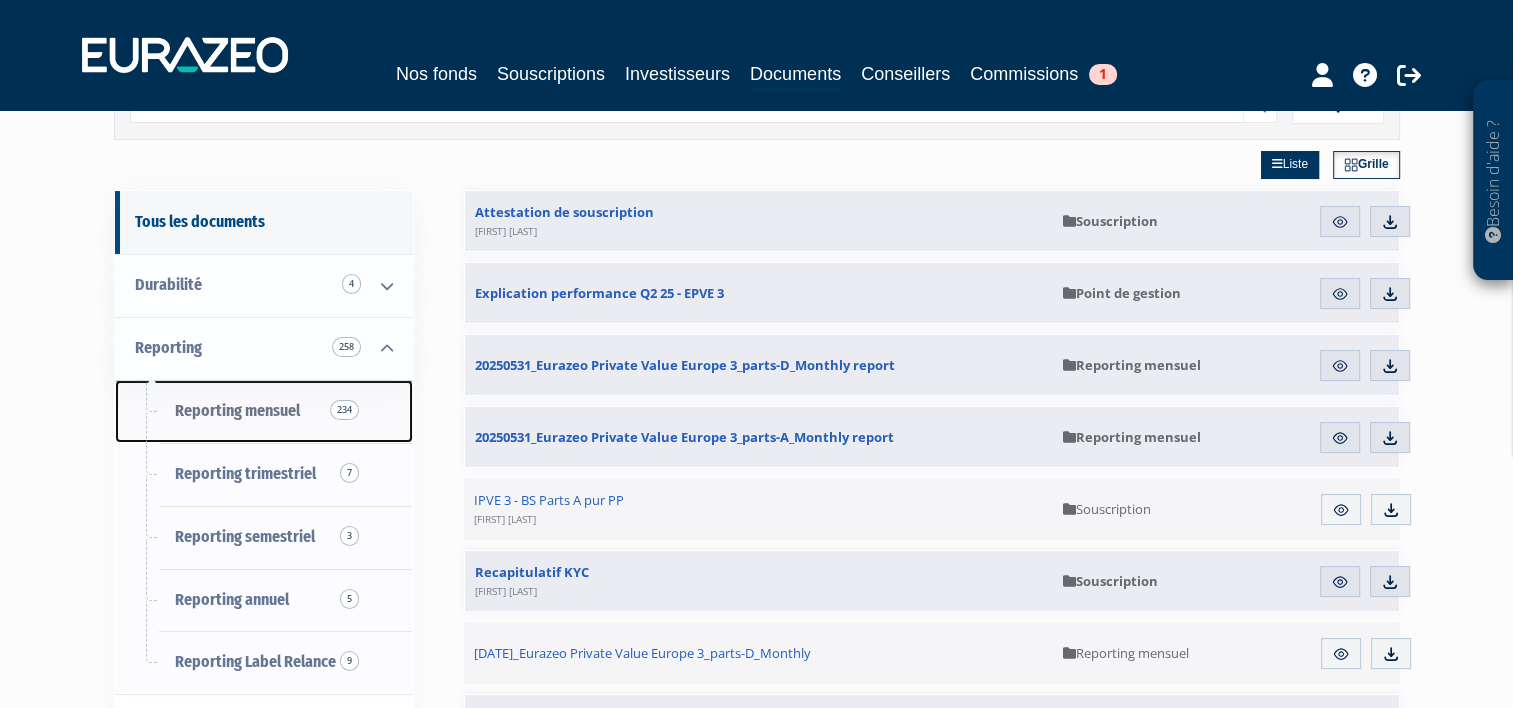 click on "Reporting mensuel
234" at bounding box center (237, 410) 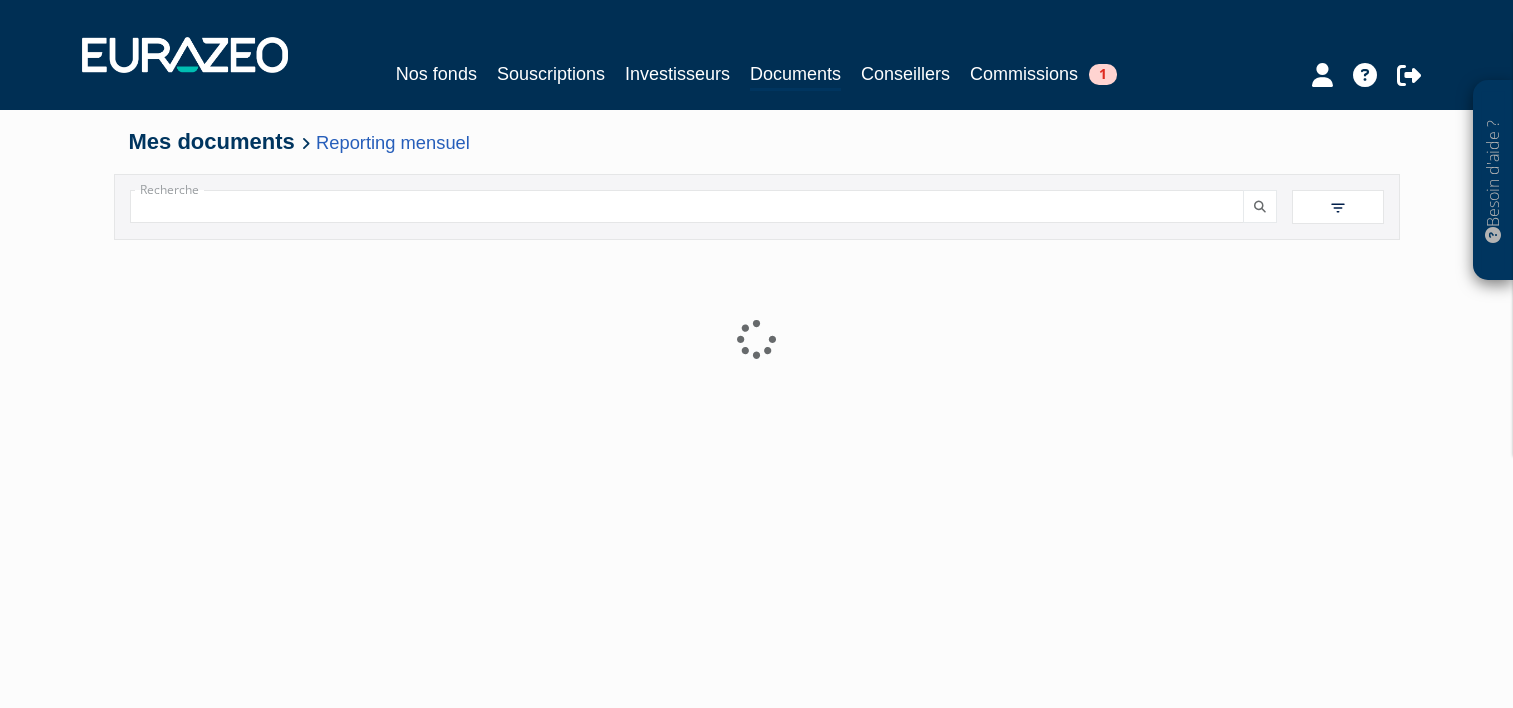 scroll, scrollTop: 0, scrollLeft: 0, axis: both 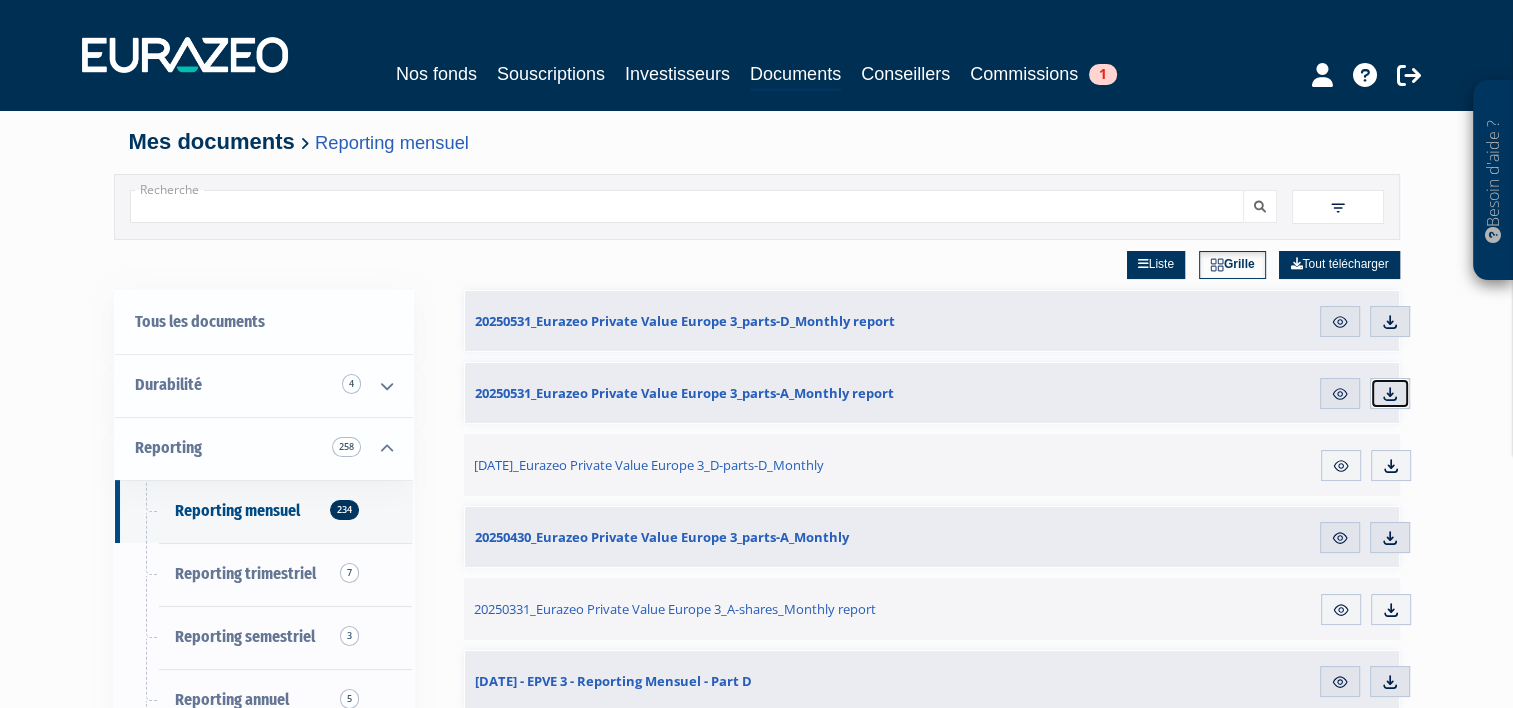 click at bounding box center (1390, 394) 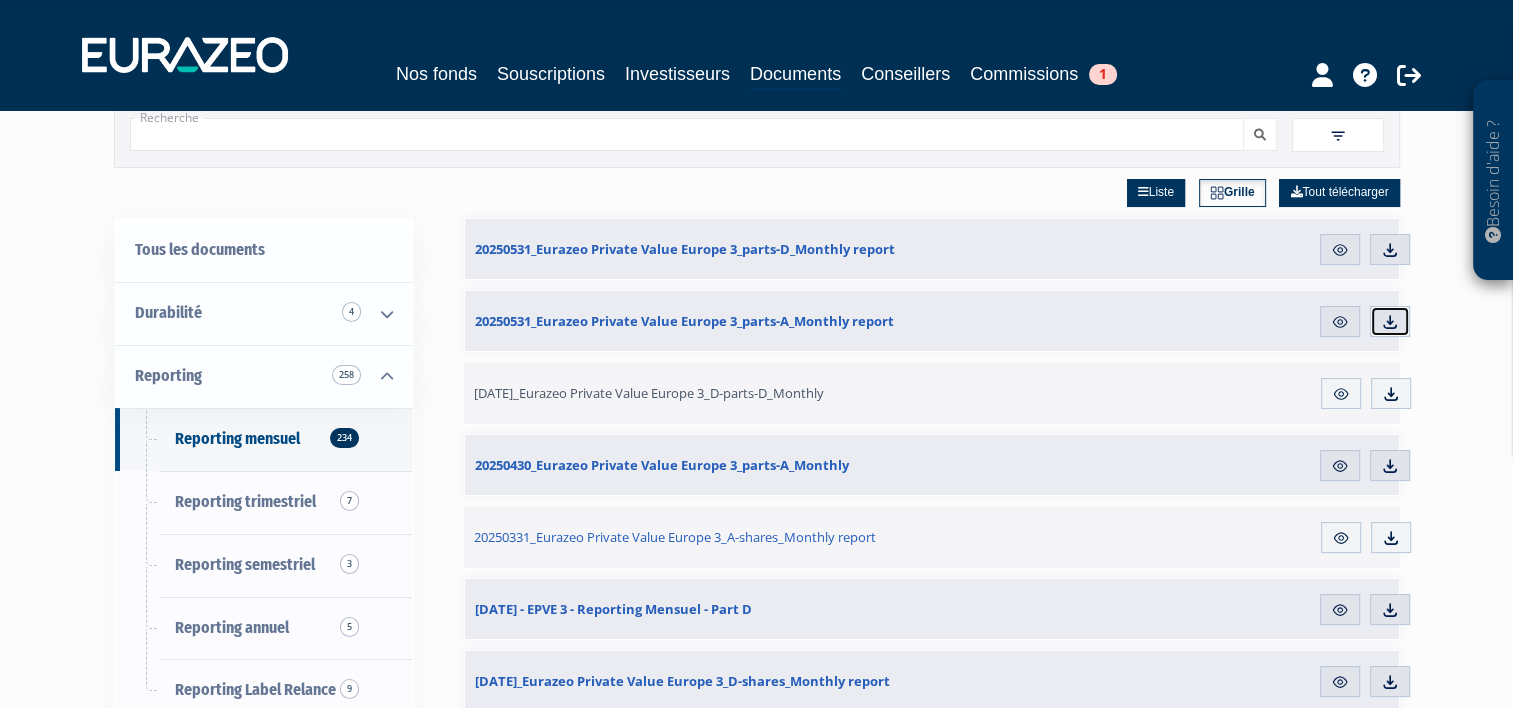 scroll, scrollTop: 100, scrollLeft: 0, axis: vertical 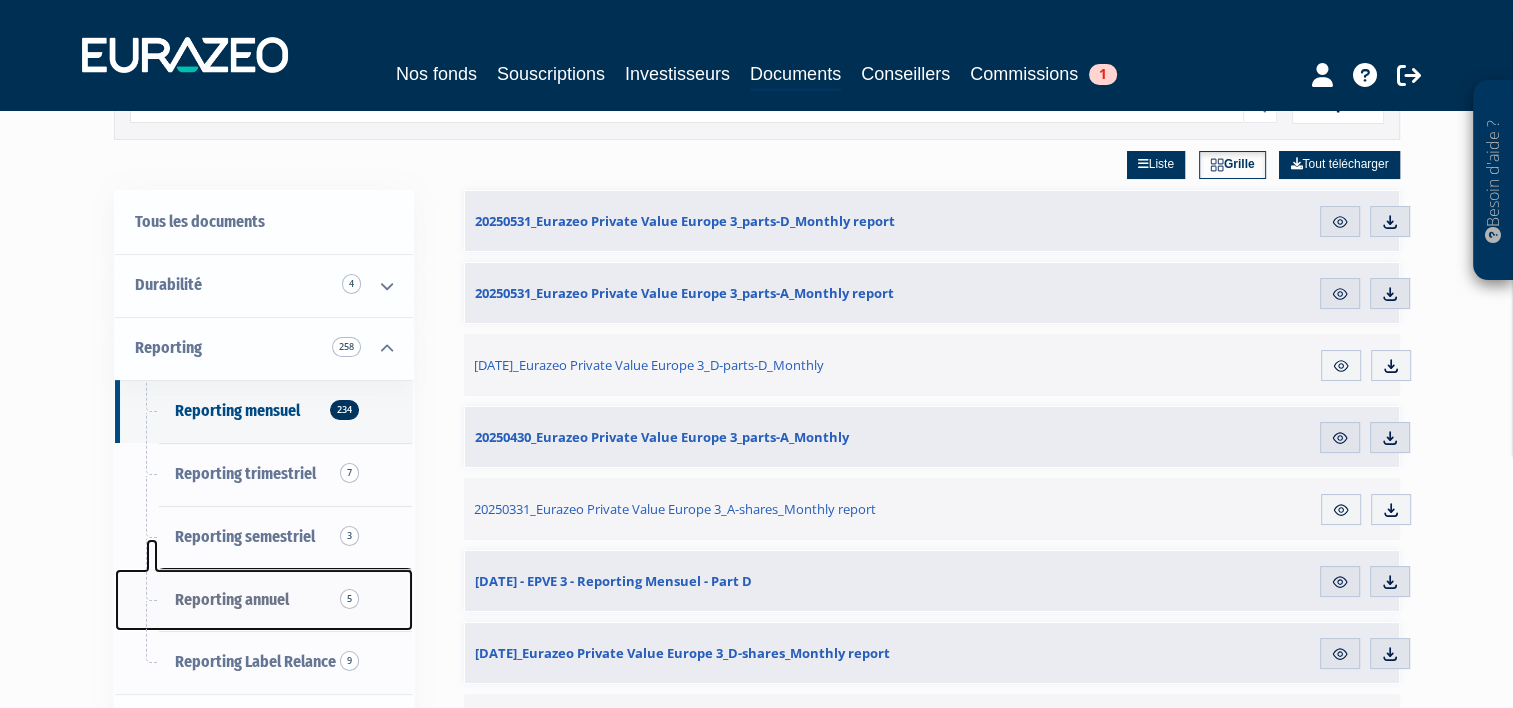 click on "Reporting annuel
5" at bounding box center [264, 600] 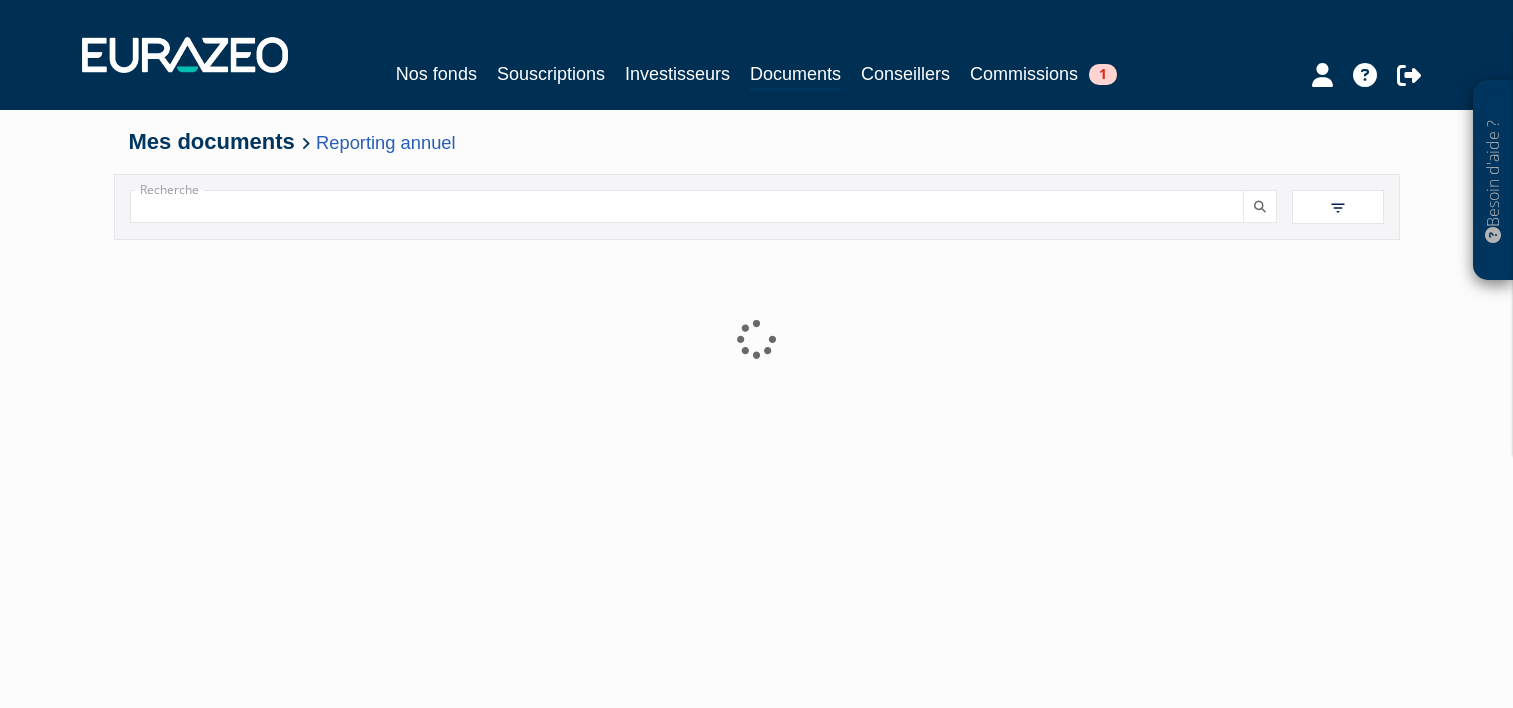 scroll, scrollTop: 0, scrollLeft: 0, axis: both 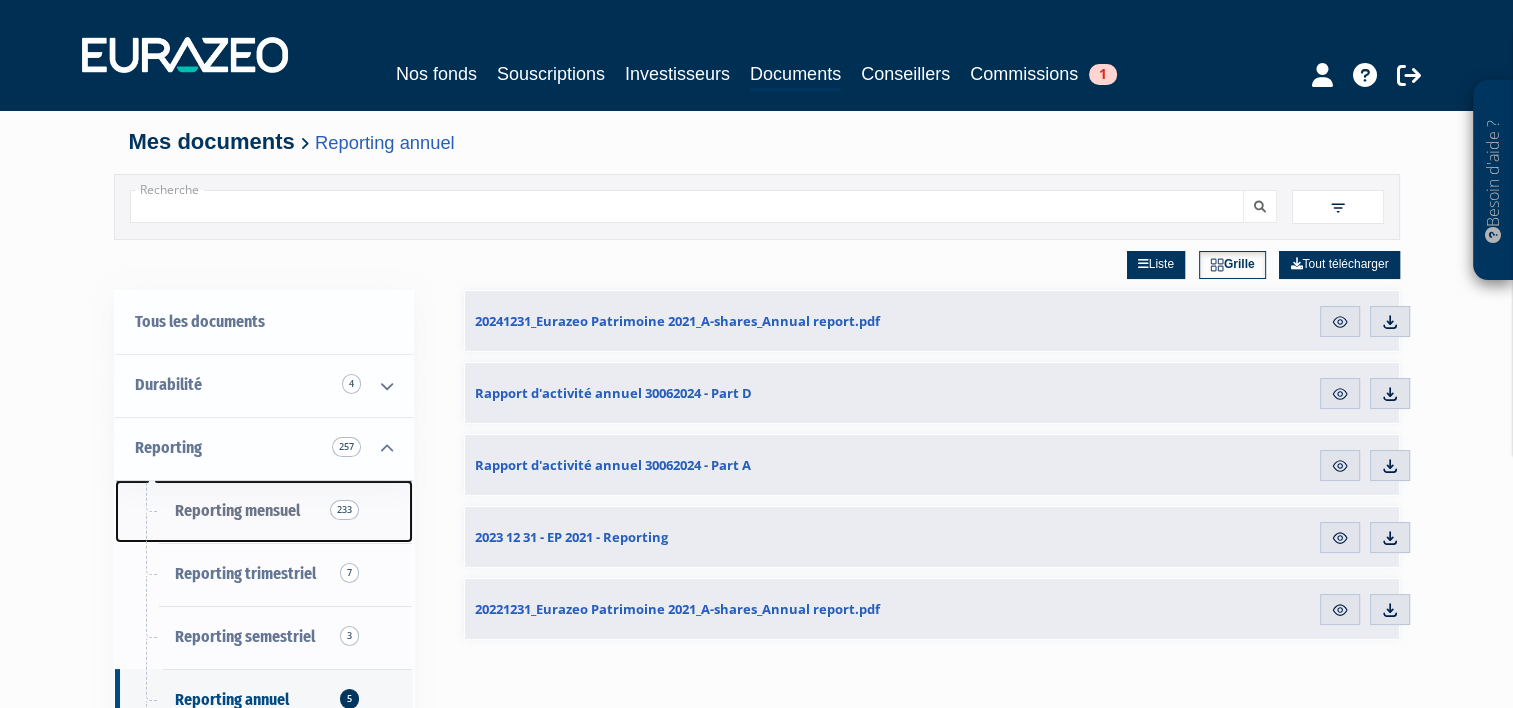 click on "Reporting mensuel
233" at bounding box center (237, 510) 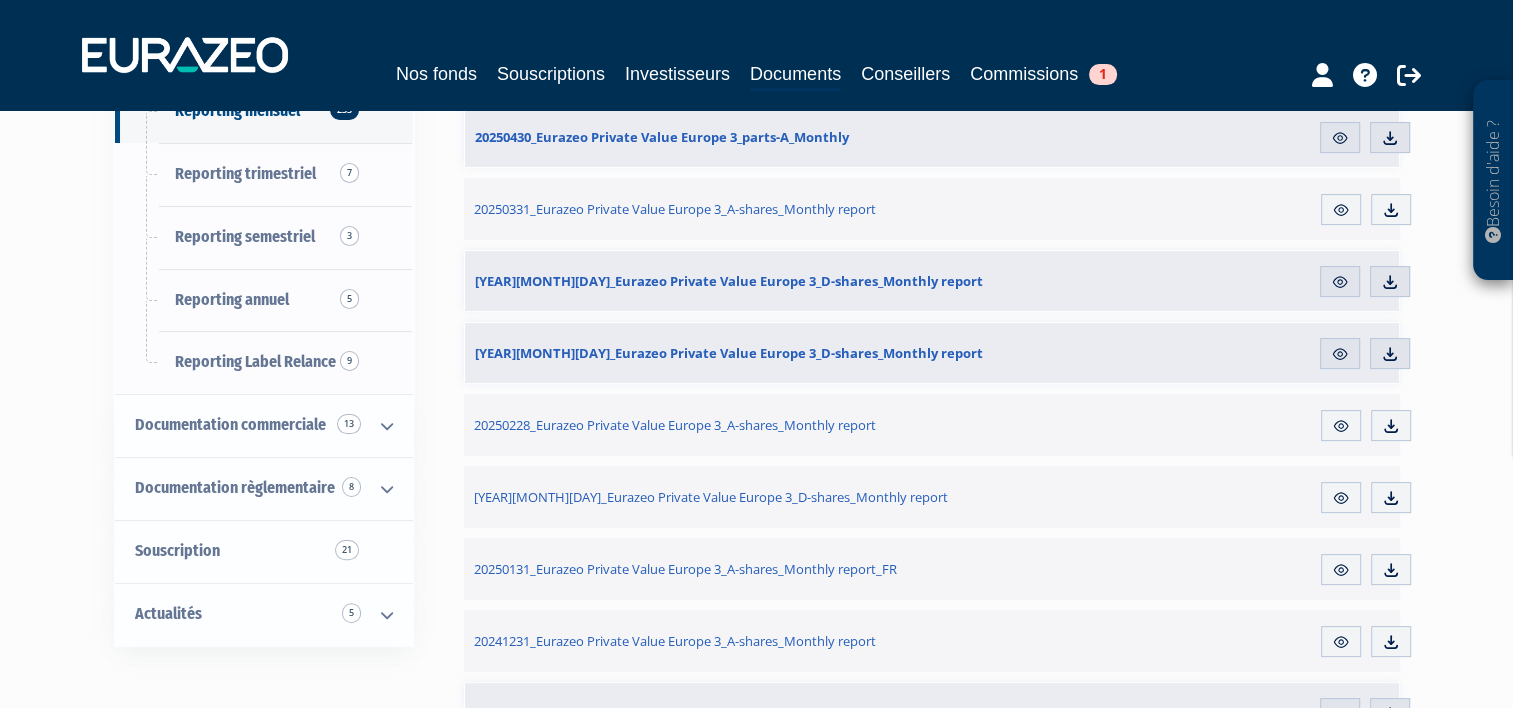 scroll, scrollTop: 500, scrollLeft: 0, axis: vertical 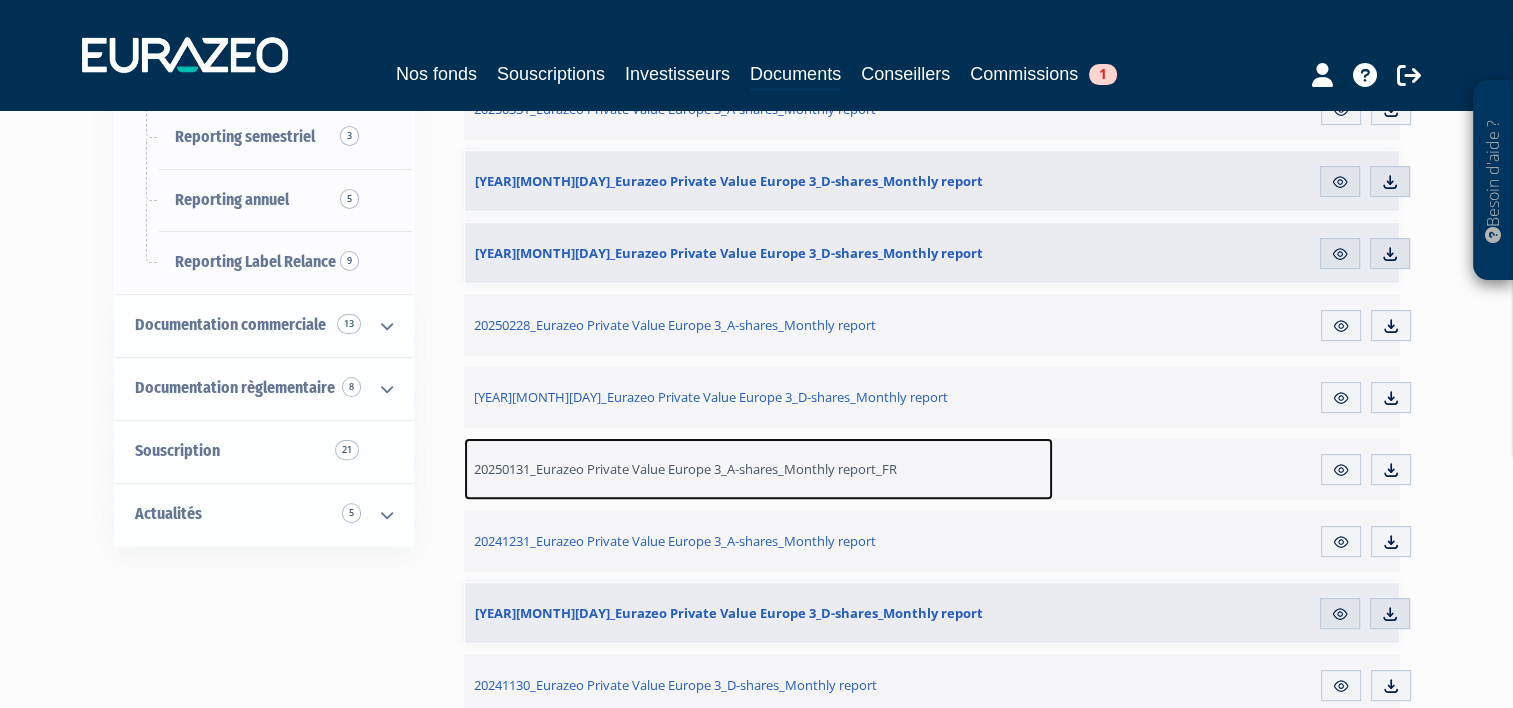 click on "20250131_Eurazeo Private Value Europe 3_A-shares_Monthly report_FR" at bounding box center (685, 469) 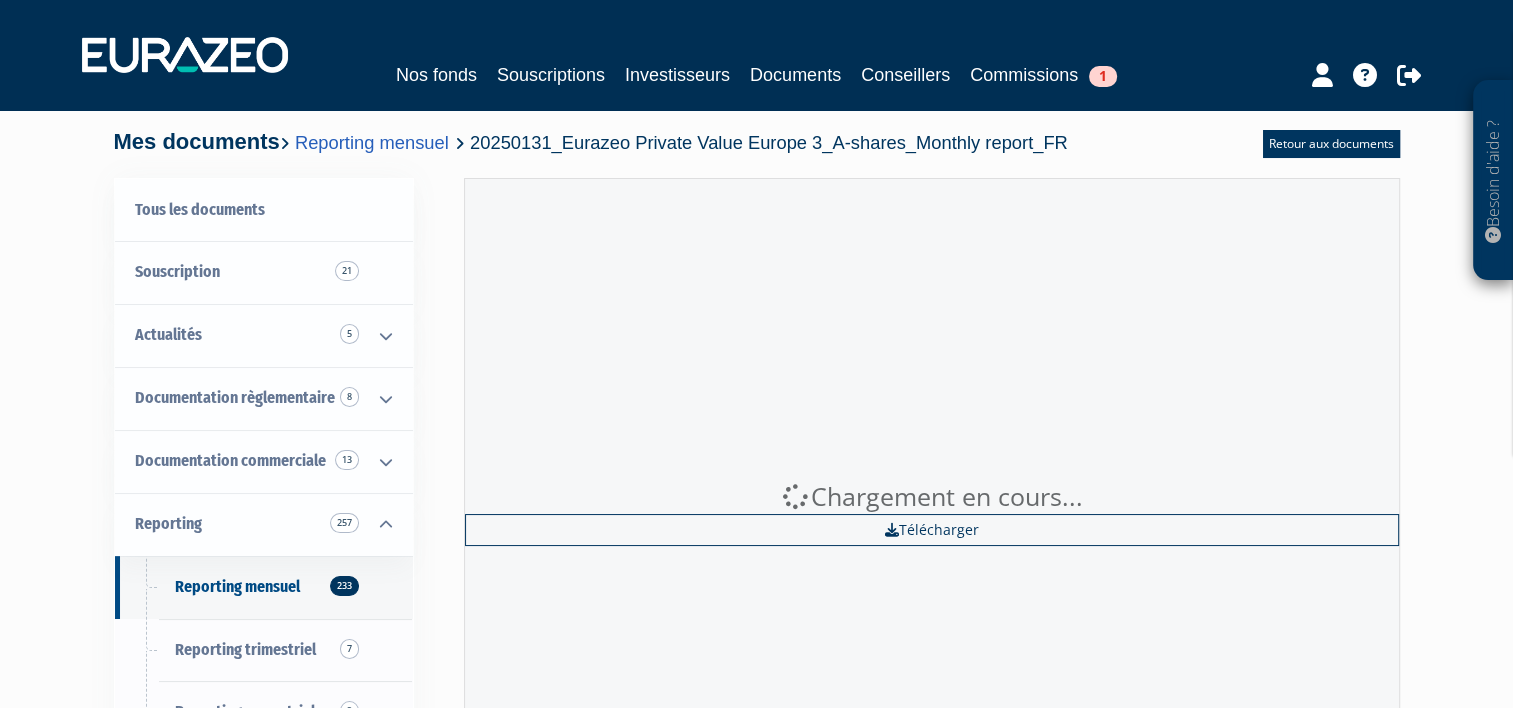 scroll, scrollTop: 0, scrollLeft: 0, axis: both 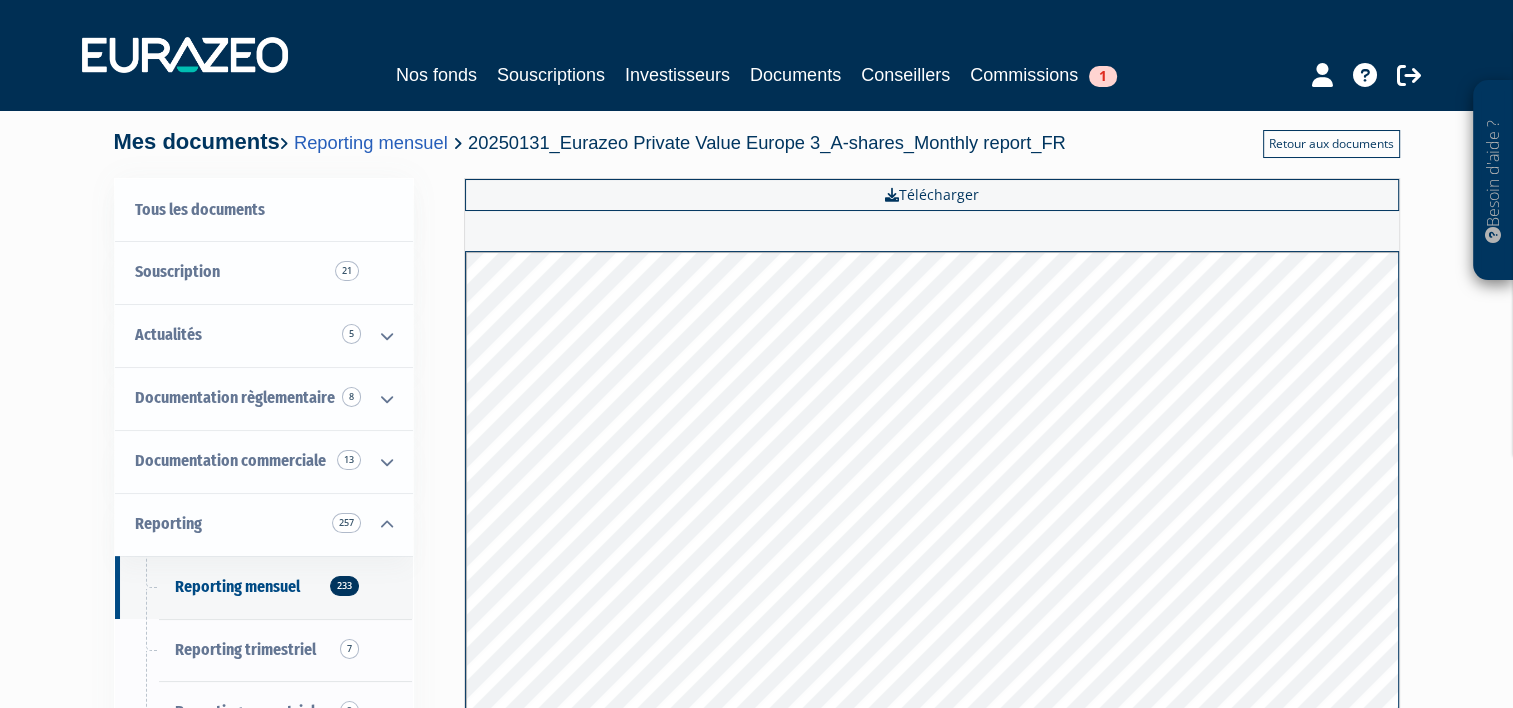 click on "Retour aux documents" at bounding box center [1331, 144] 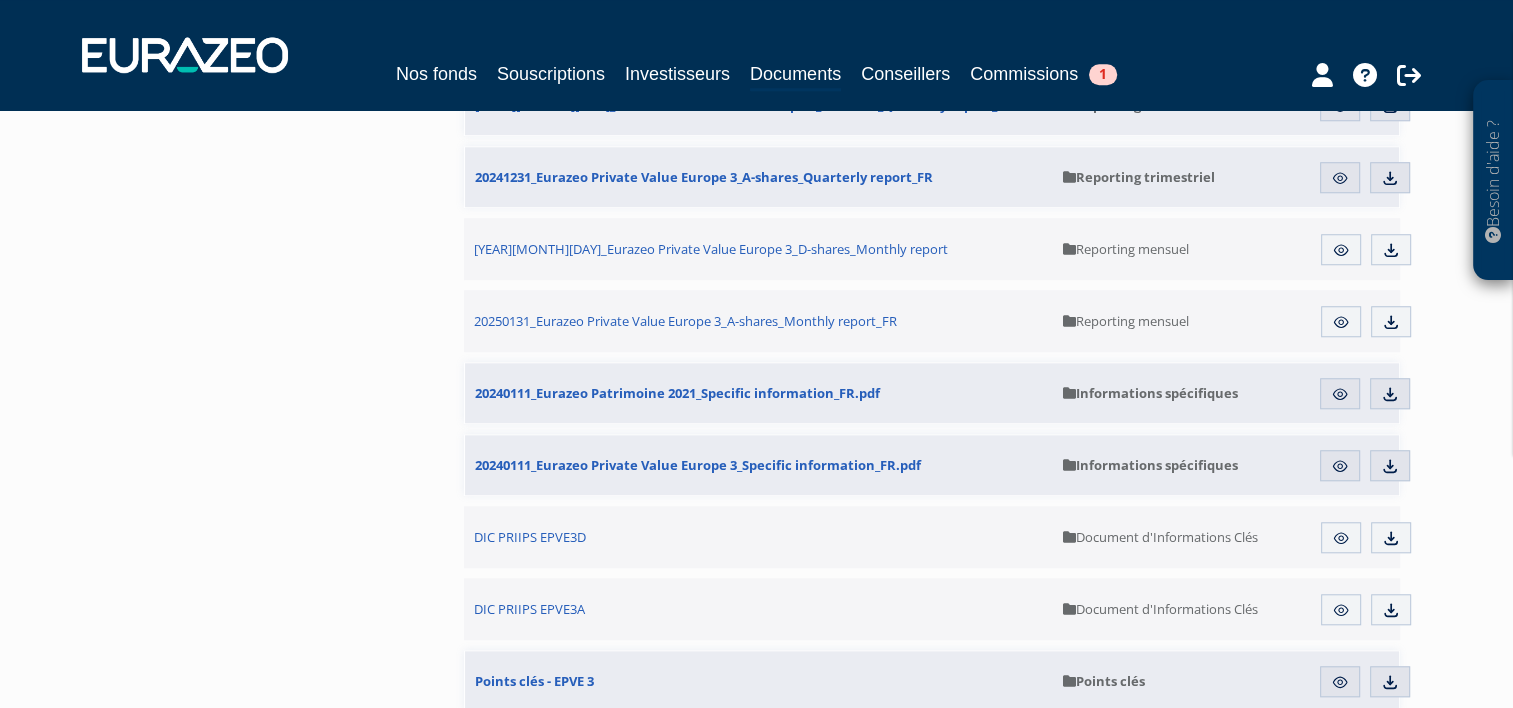 scroll, scrollTop: 1700, scrollLeft: 0, axis: vertical 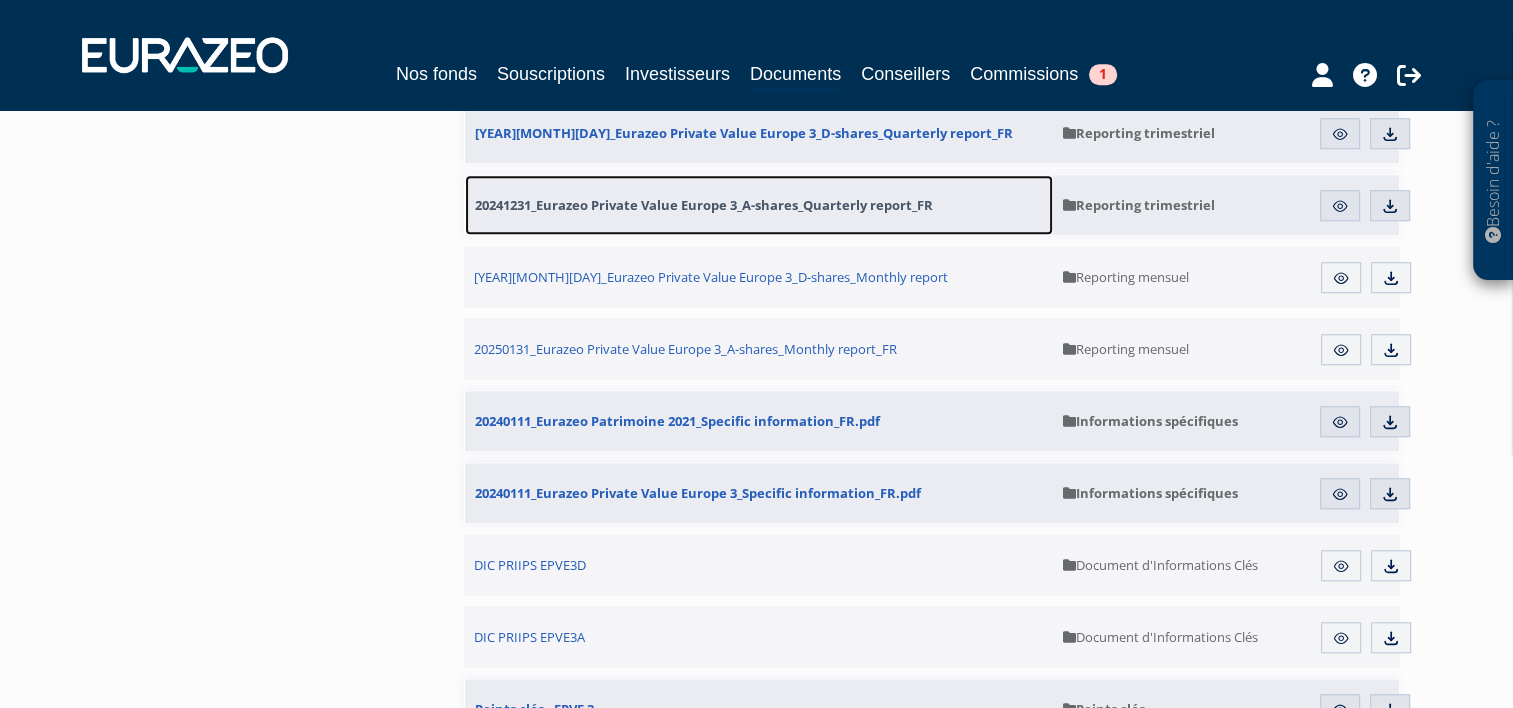 click on "20241231_Eurazeo Private Value Europe 3_A-shares_Quarterly report_FR" at bounding box center [704, 205] 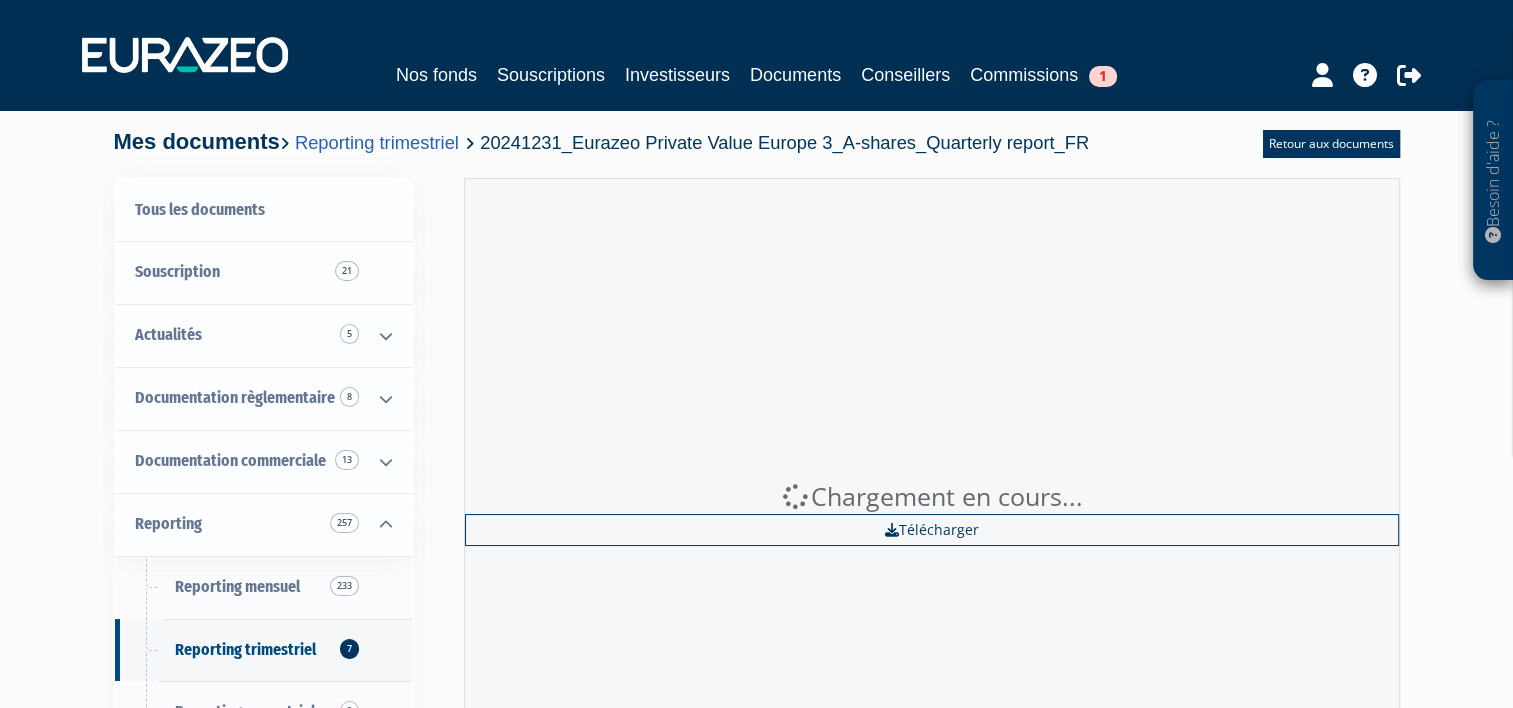 scroll, scrollTop: 0, scrollLeft: 0, axis: both 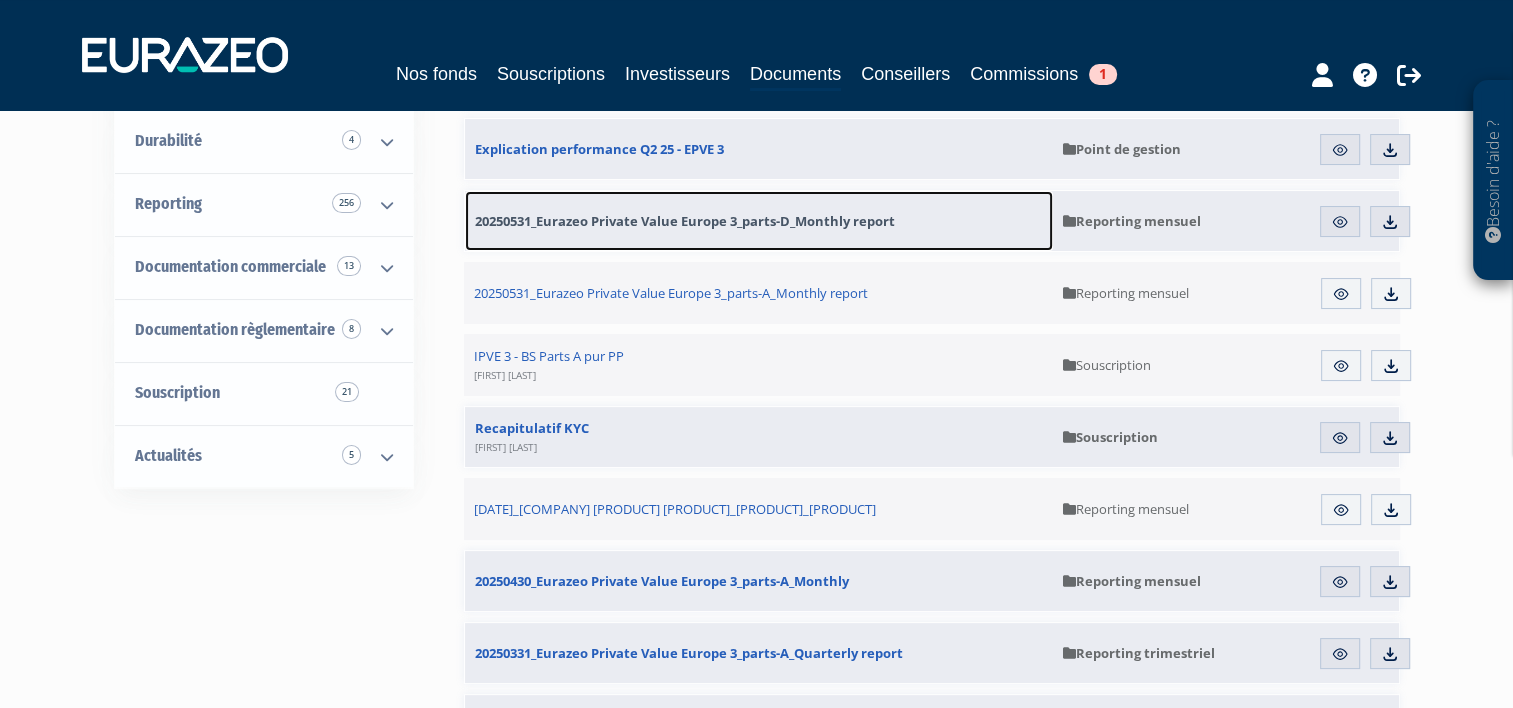 click on "20250531_Eurazeo Private Value Europe 3_parts-D_Monthly report" at bounding box center (685, 221) 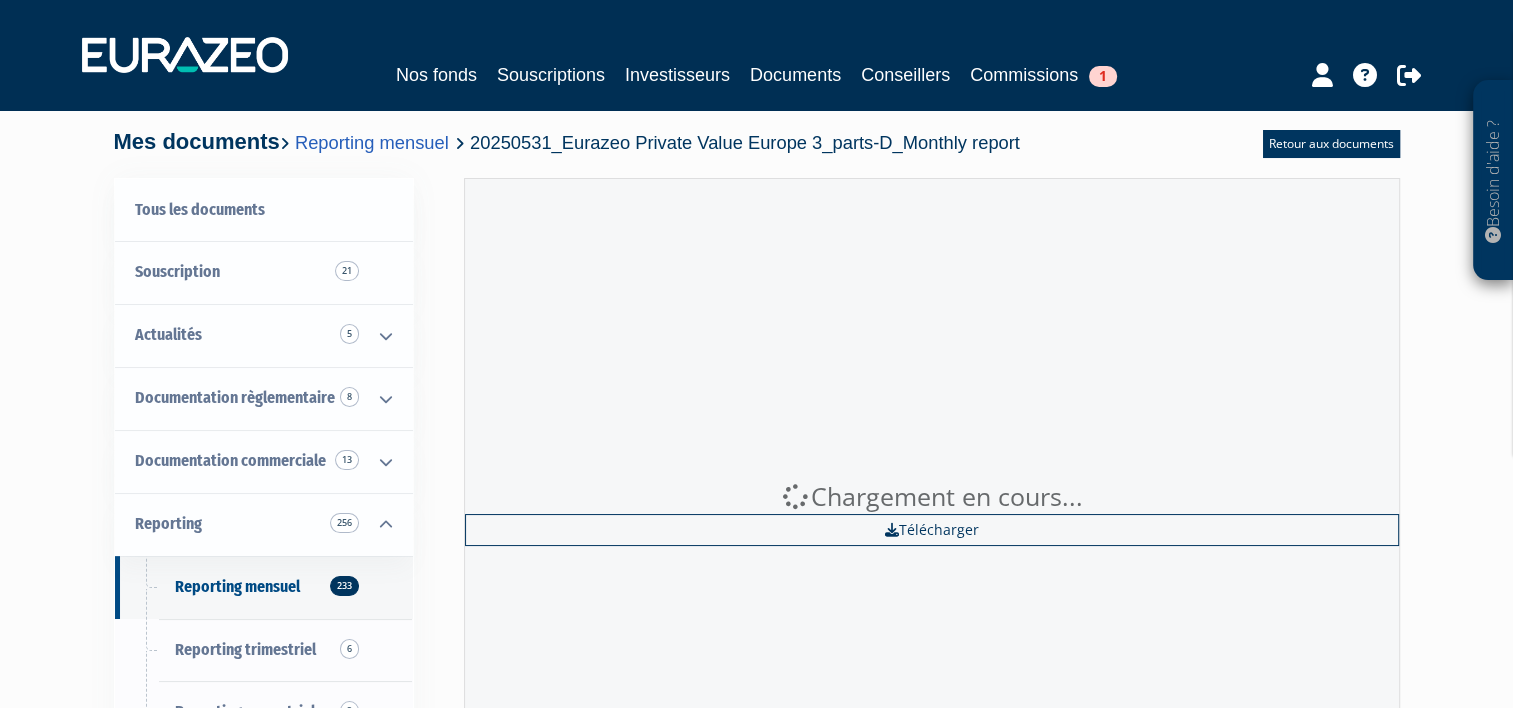 scroll, scrollTop: 0, scrollLeft: 0, axis: both 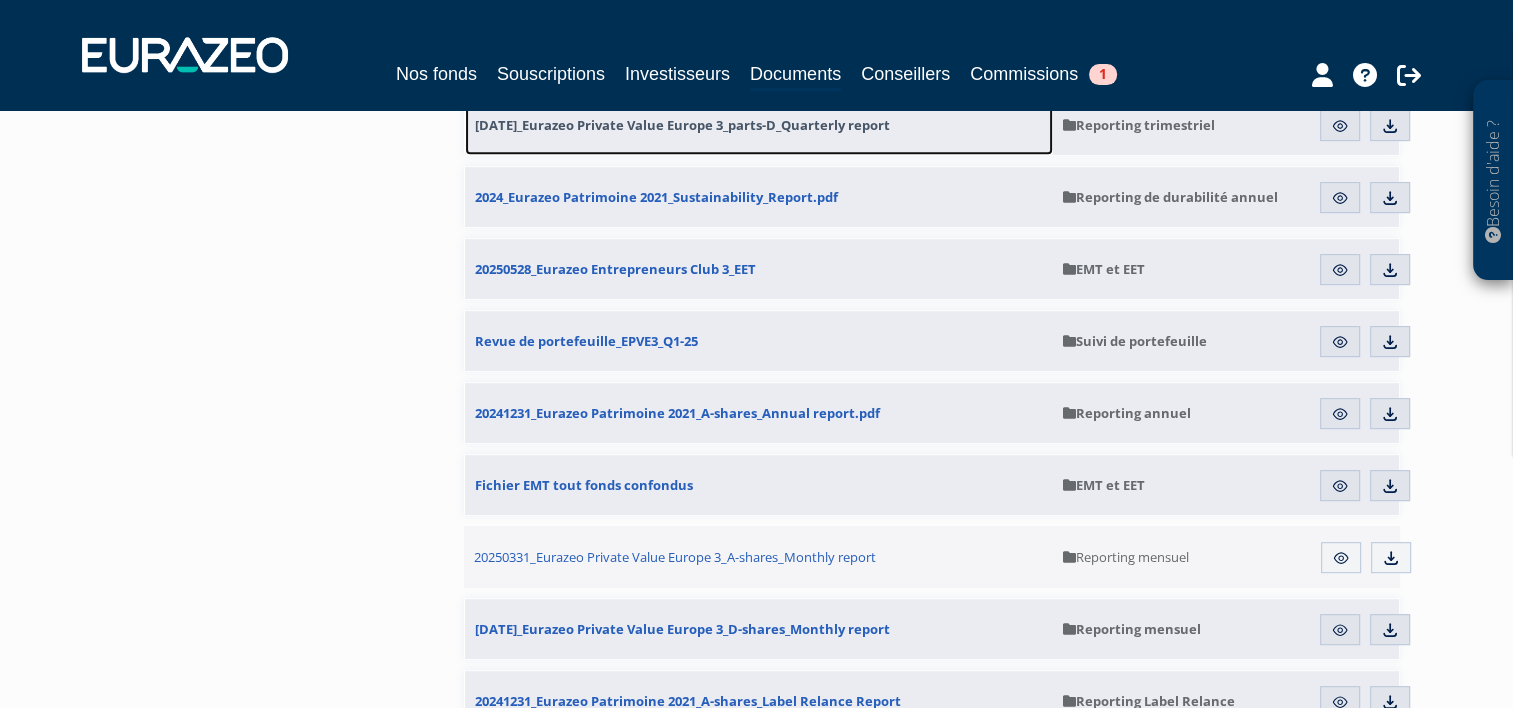 click on "[DATE]_[COMPANY] [VALUE] [REGION] [TYPE]" at bounding box center [682, 125] 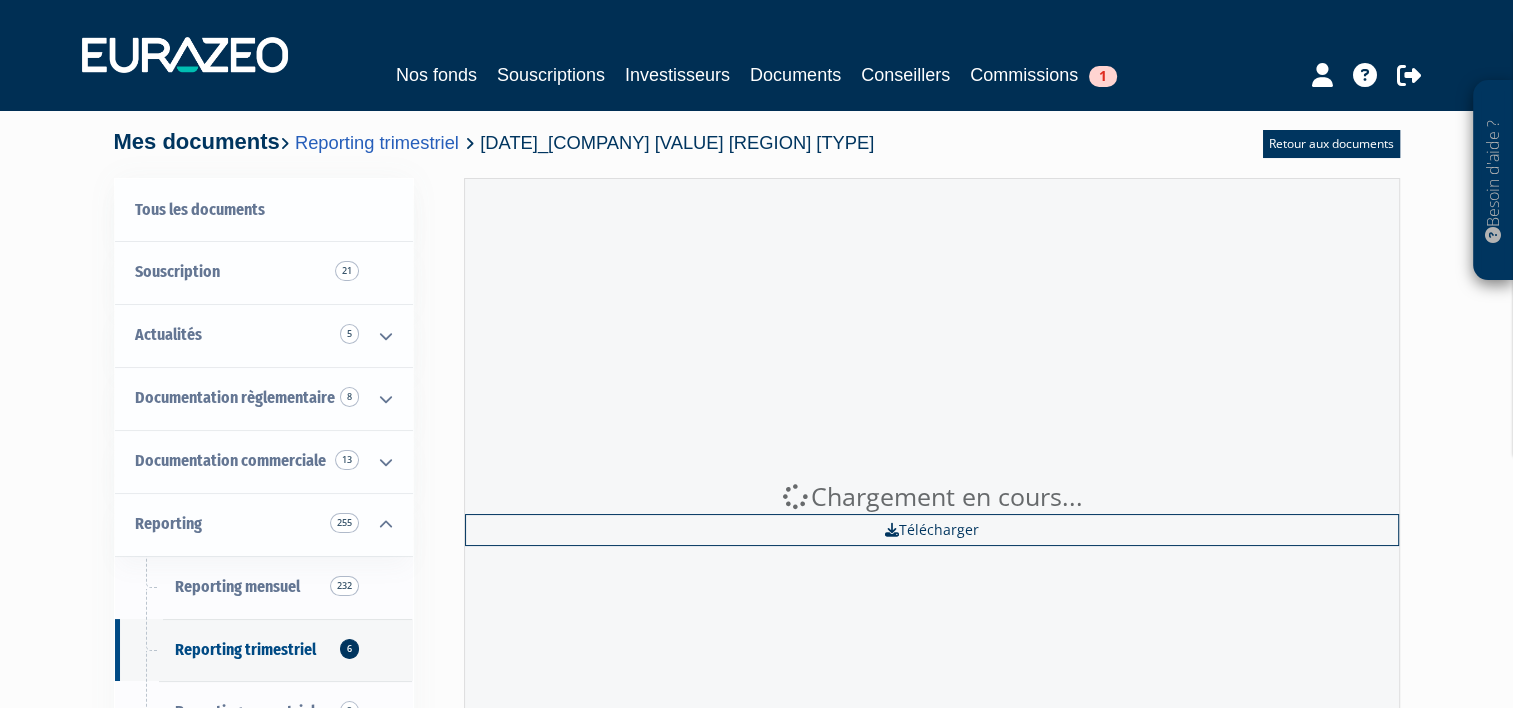 scroll, scrollTop: 0, scrollLeft: 0, axis: both 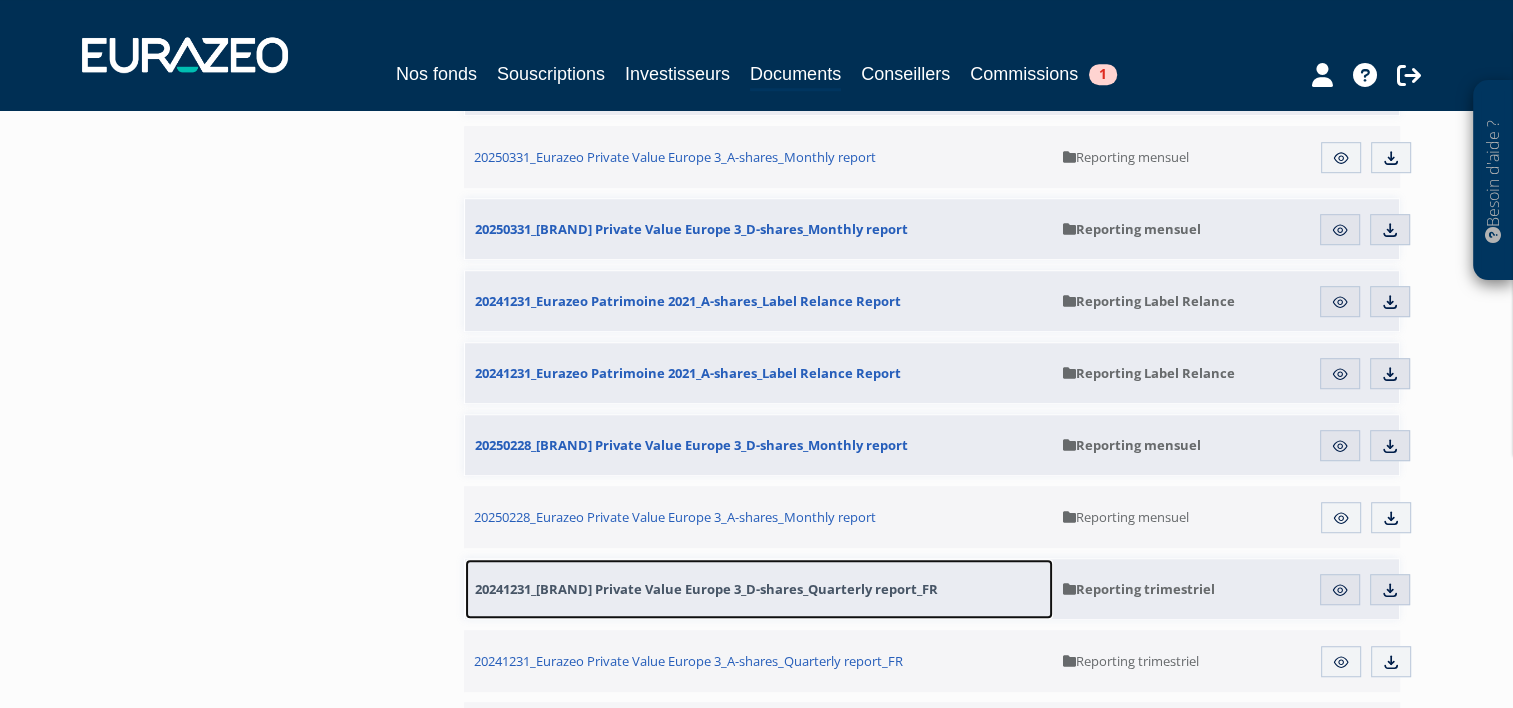 click on "20241231_Eurazeo Private Value Europe 3_D-shares_Quarterly report_FR" at bounding box center [706, 589] 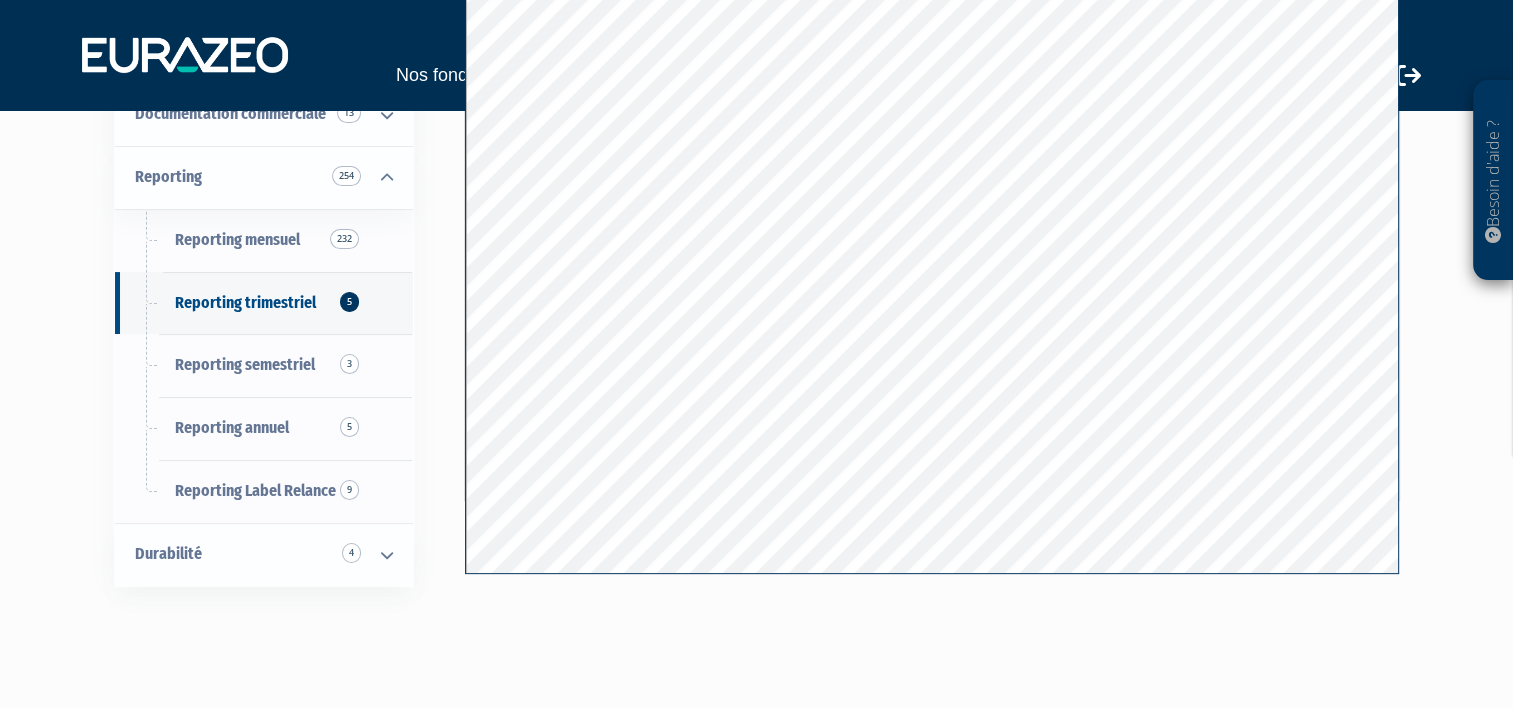 scroll, scrollTop: 400, scrollLeft: 0, axis: vertical 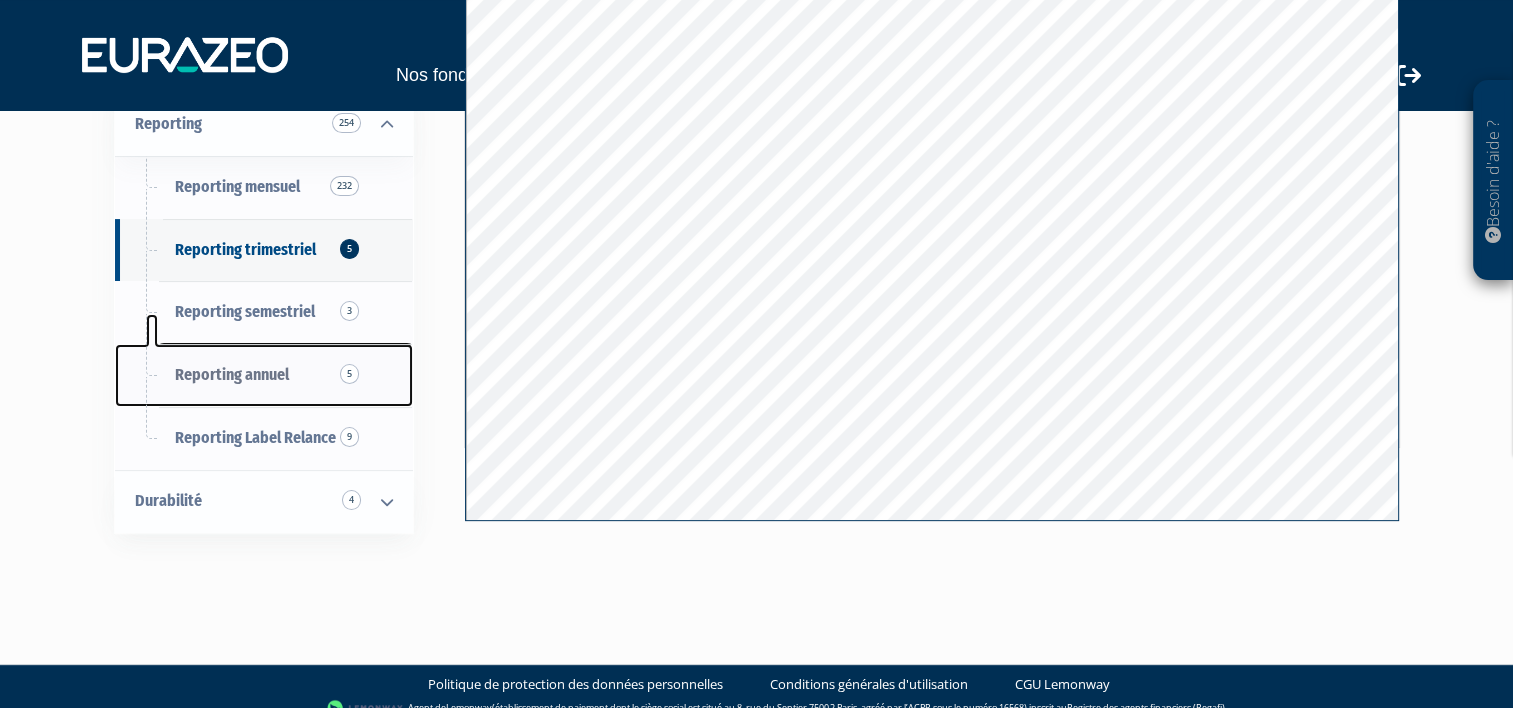 click on "Reporting annuel
5" at bounding box center [232, 374] 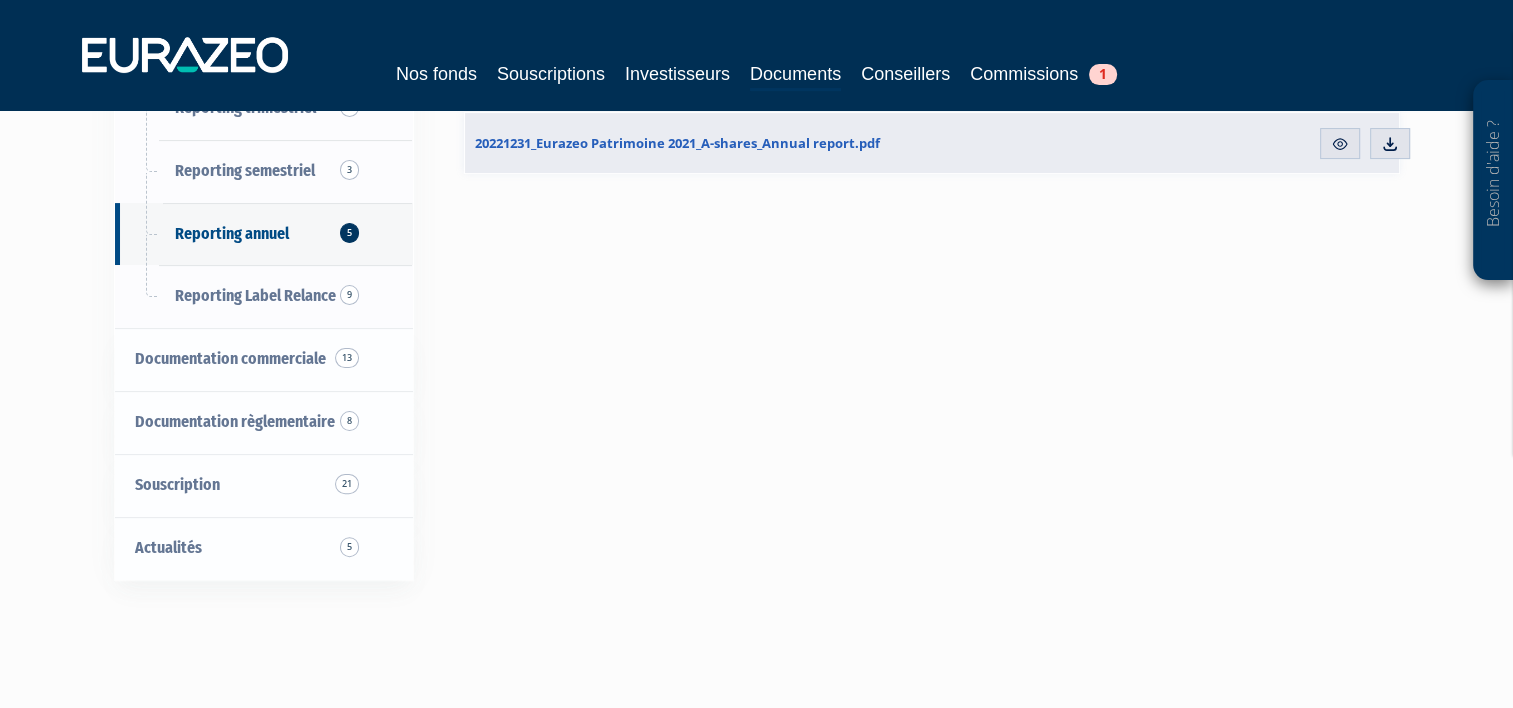 scroll, scrollTop: 500, scrollLeft: 0, axis: vertical 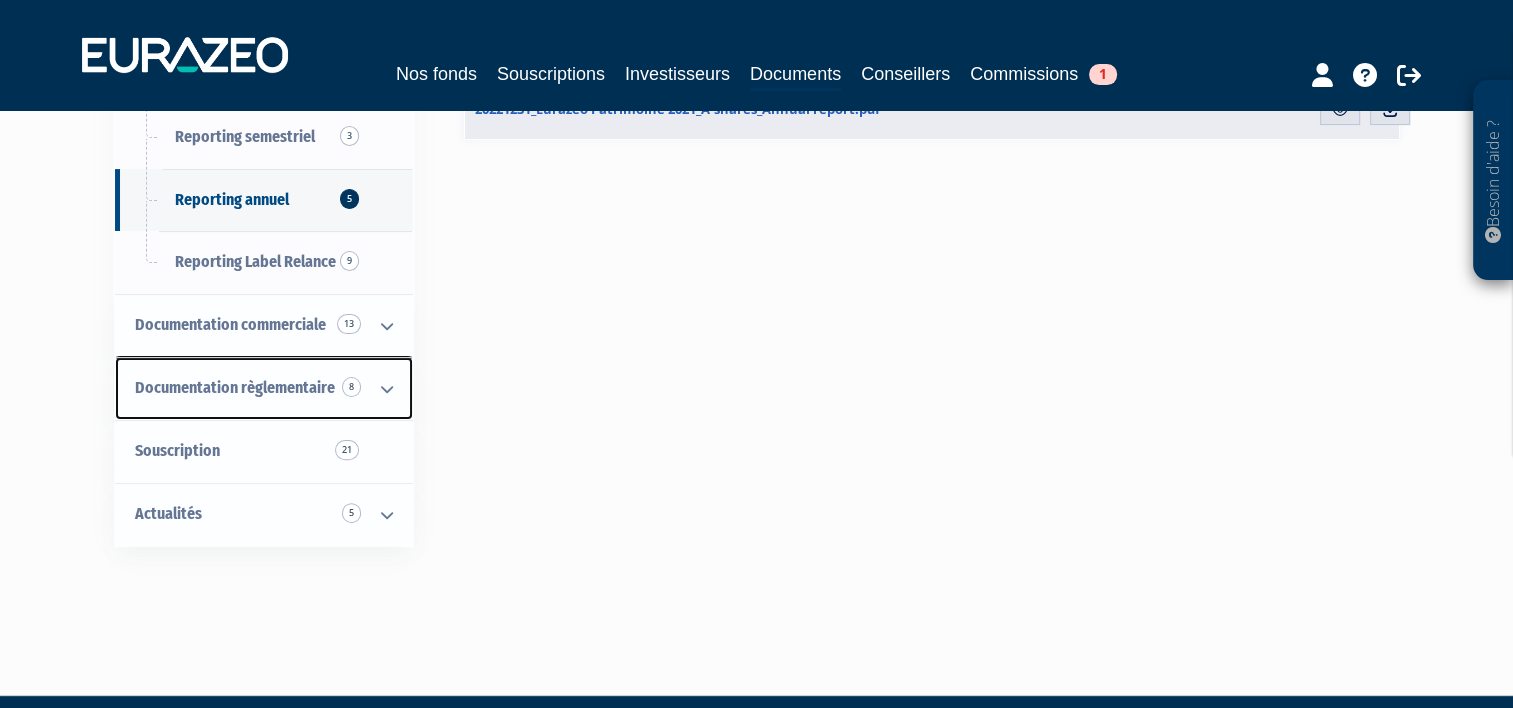 click on "Documentation règlementaire
8" at bounding box center [264, 388] 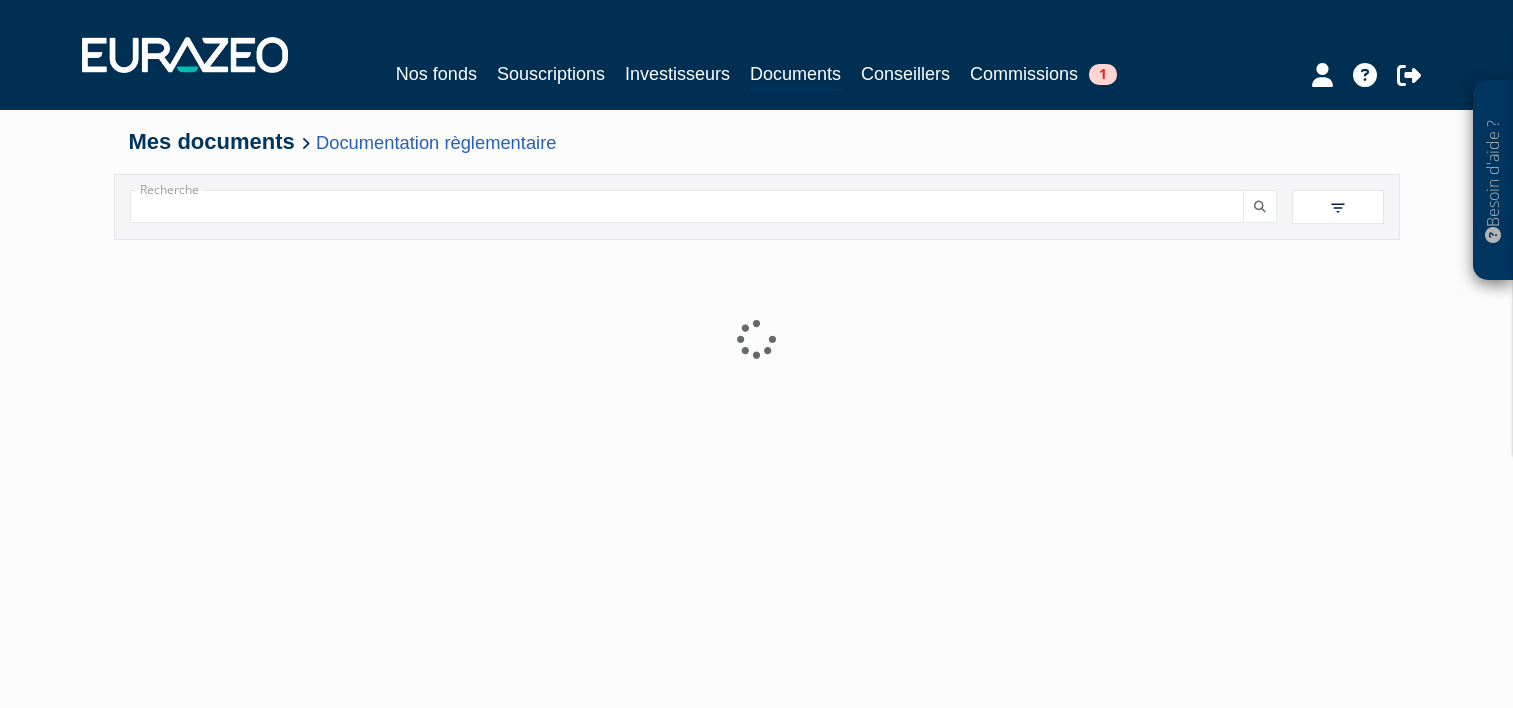 scroll, scrollTop: 0, scrollLeft: 0, axis: both 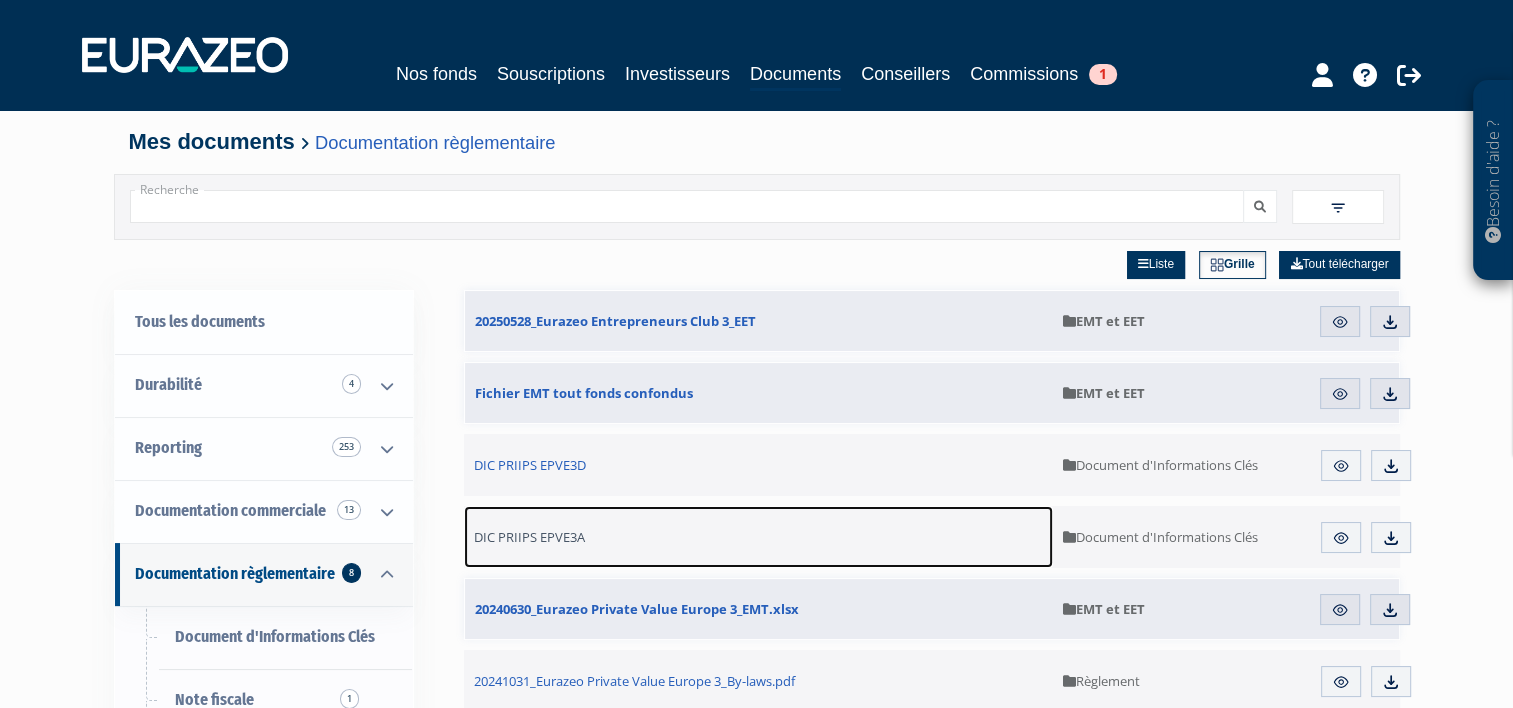click on "DIC PRIIPS EPVE3A" at bounding box center (529, 537) 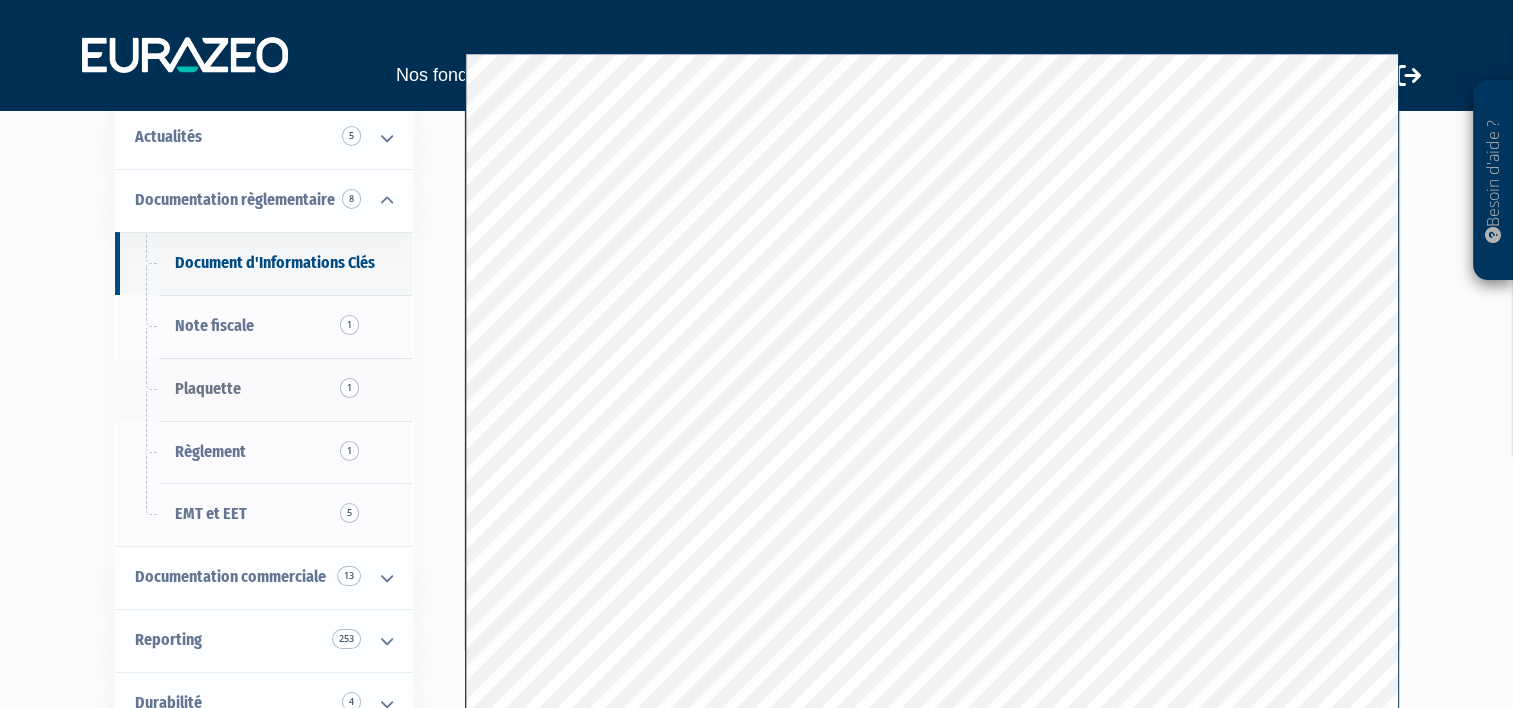 scroll, scrollTop: 200, scrollLeft: 0, axis: vertical 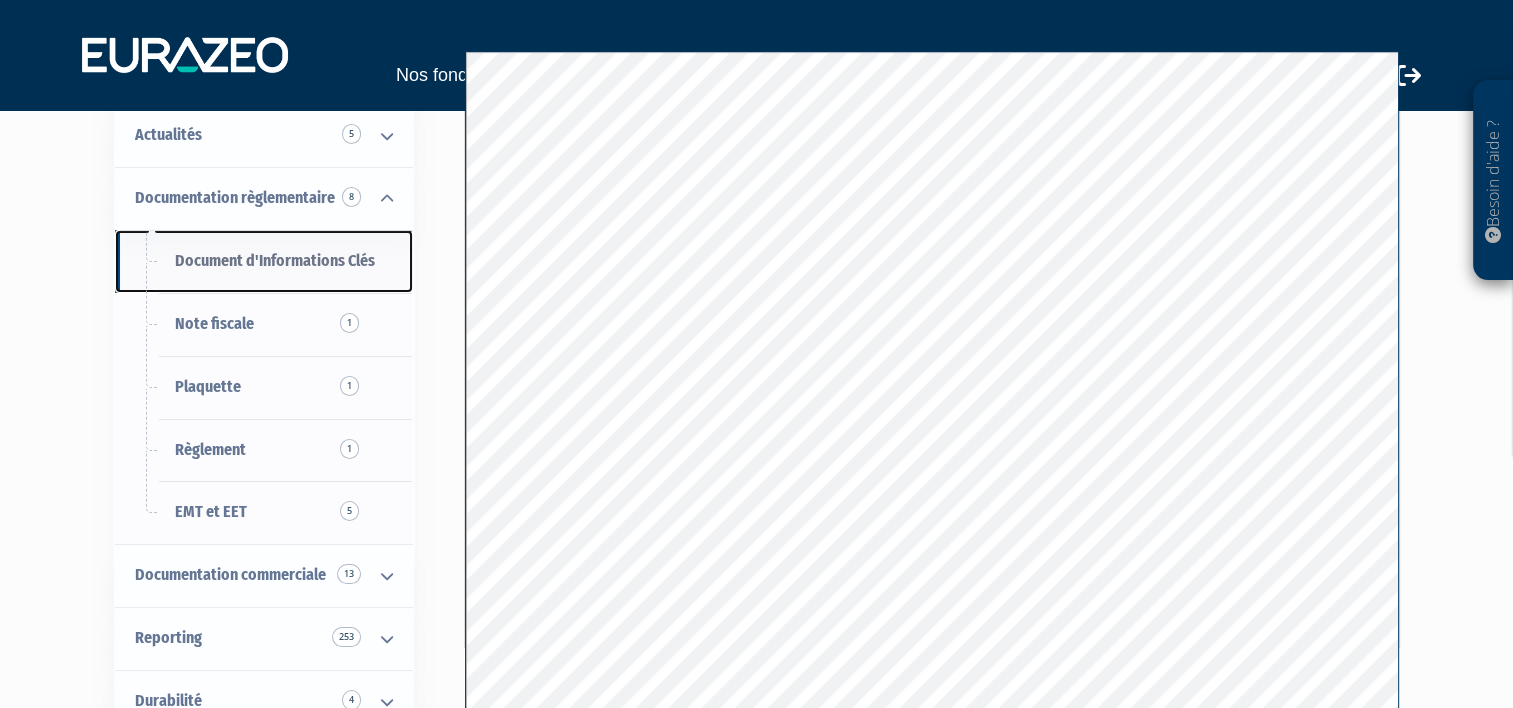 click on "Document d'Informations Clés" at bounding box center [275, 260] 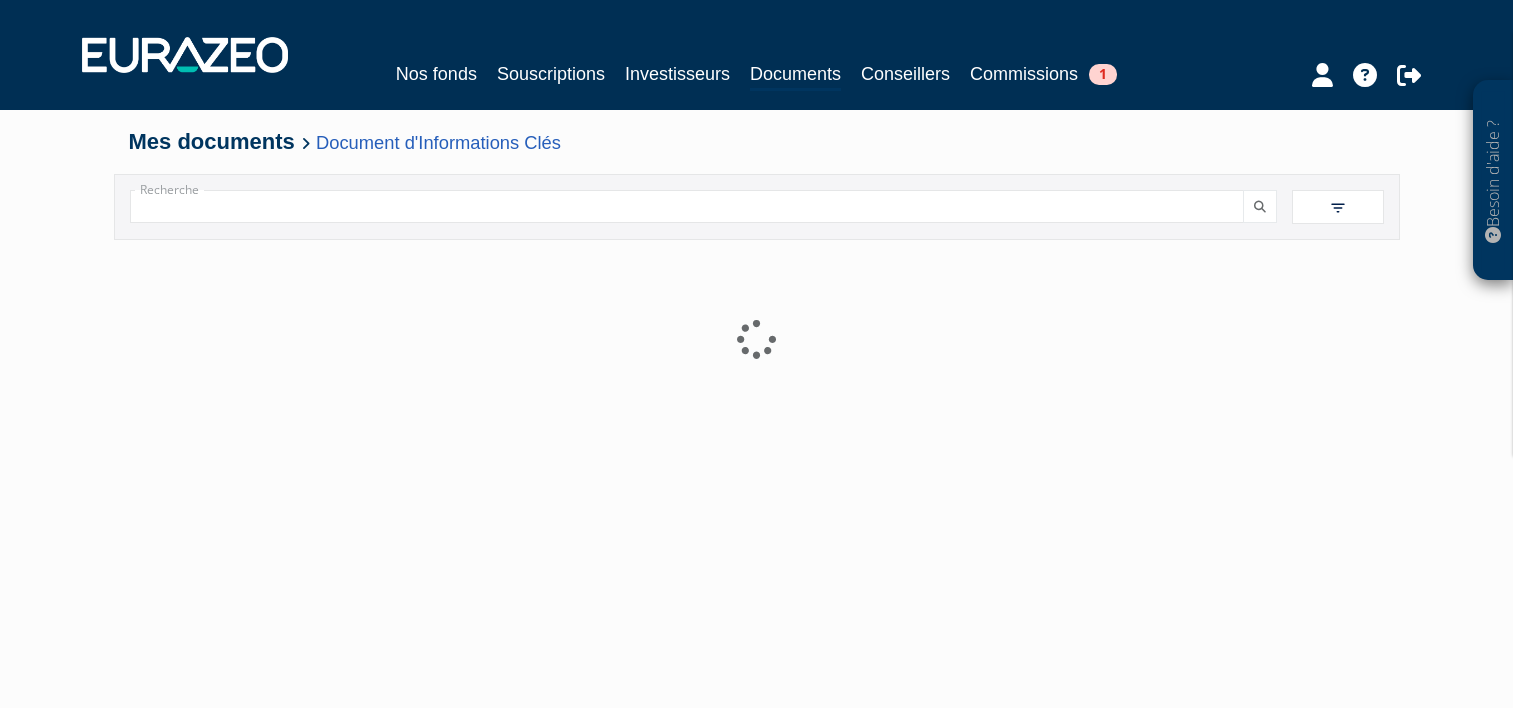 scroll, scrollTop: 0, scrollLeft: 0, axis: both 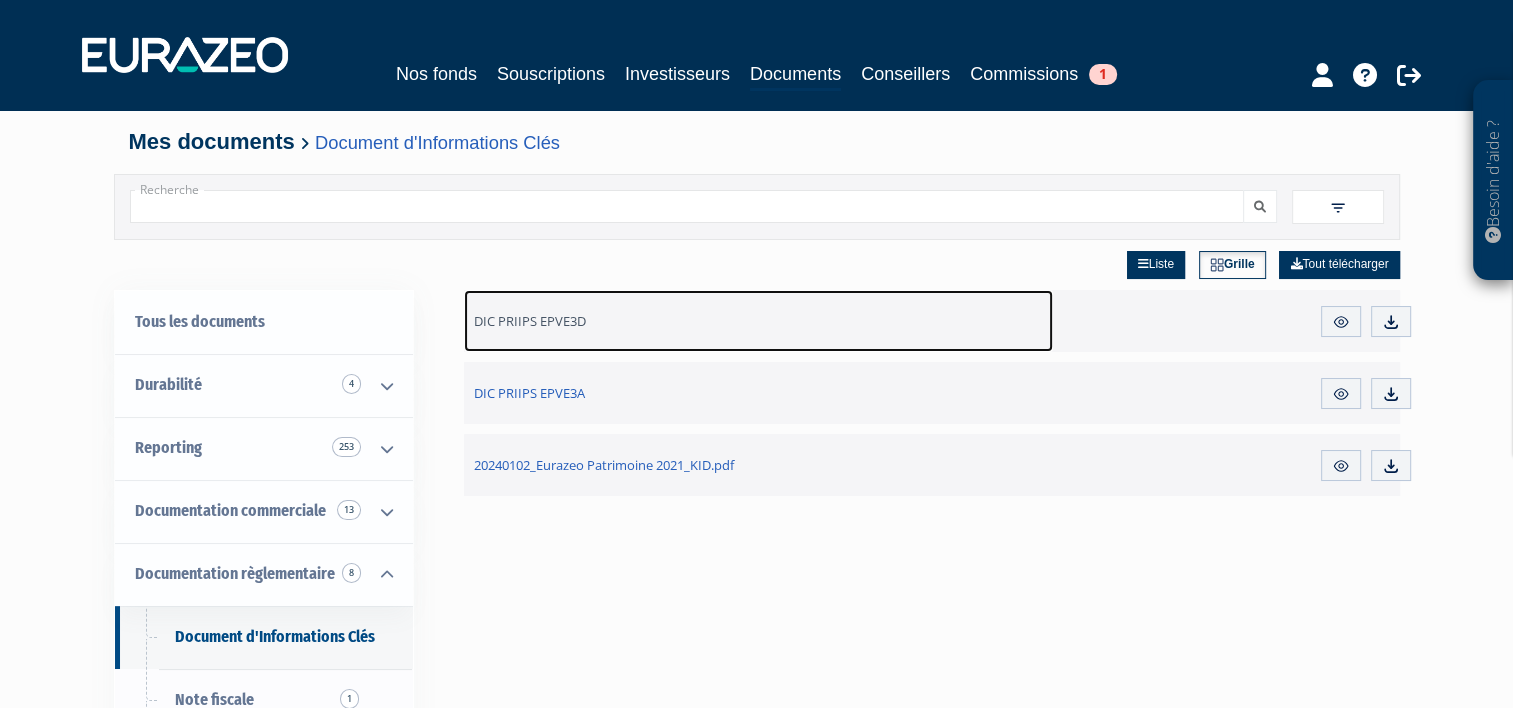 click on "DIC PRIIPS EPVE3D" at bounding box center [530, 321] 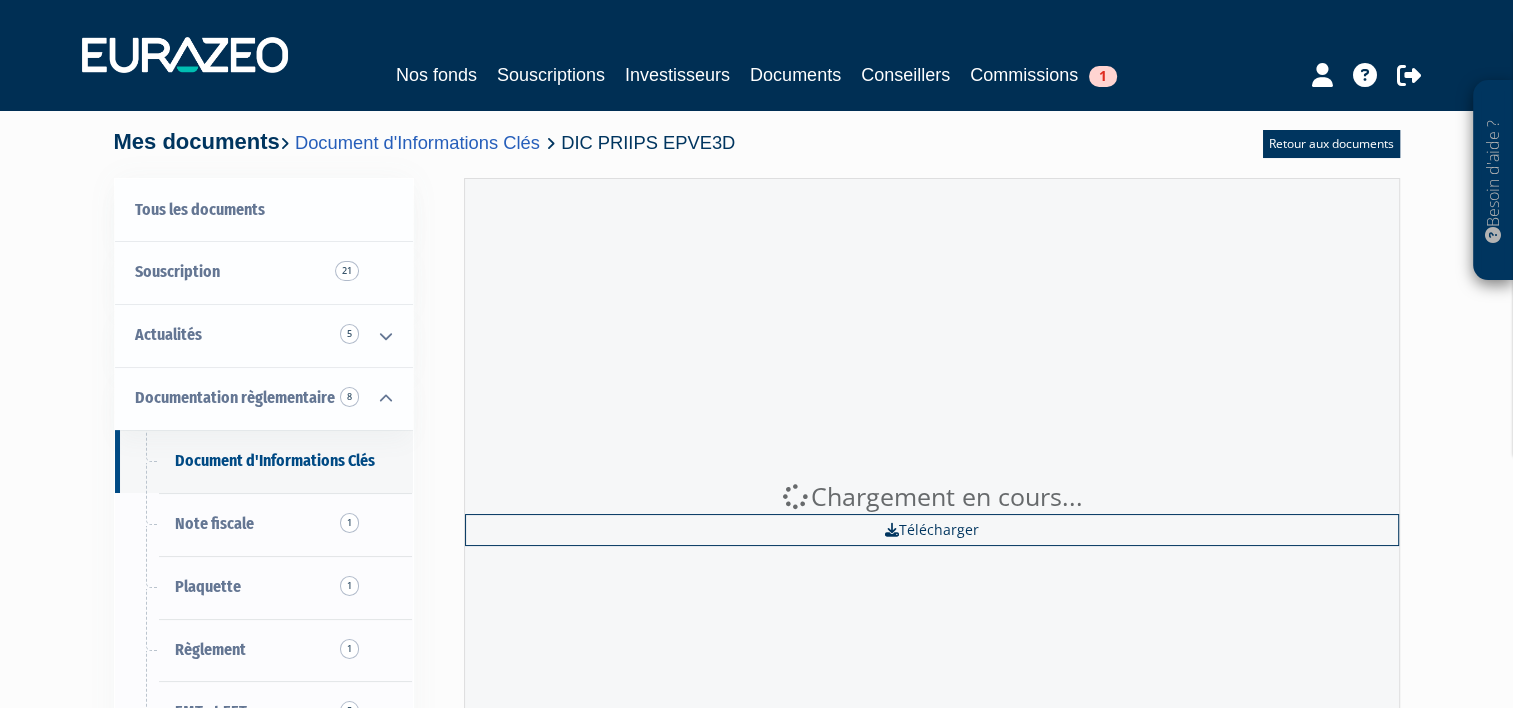 scroll, scrollTop: 0, scrollLeft: 0, axis: both 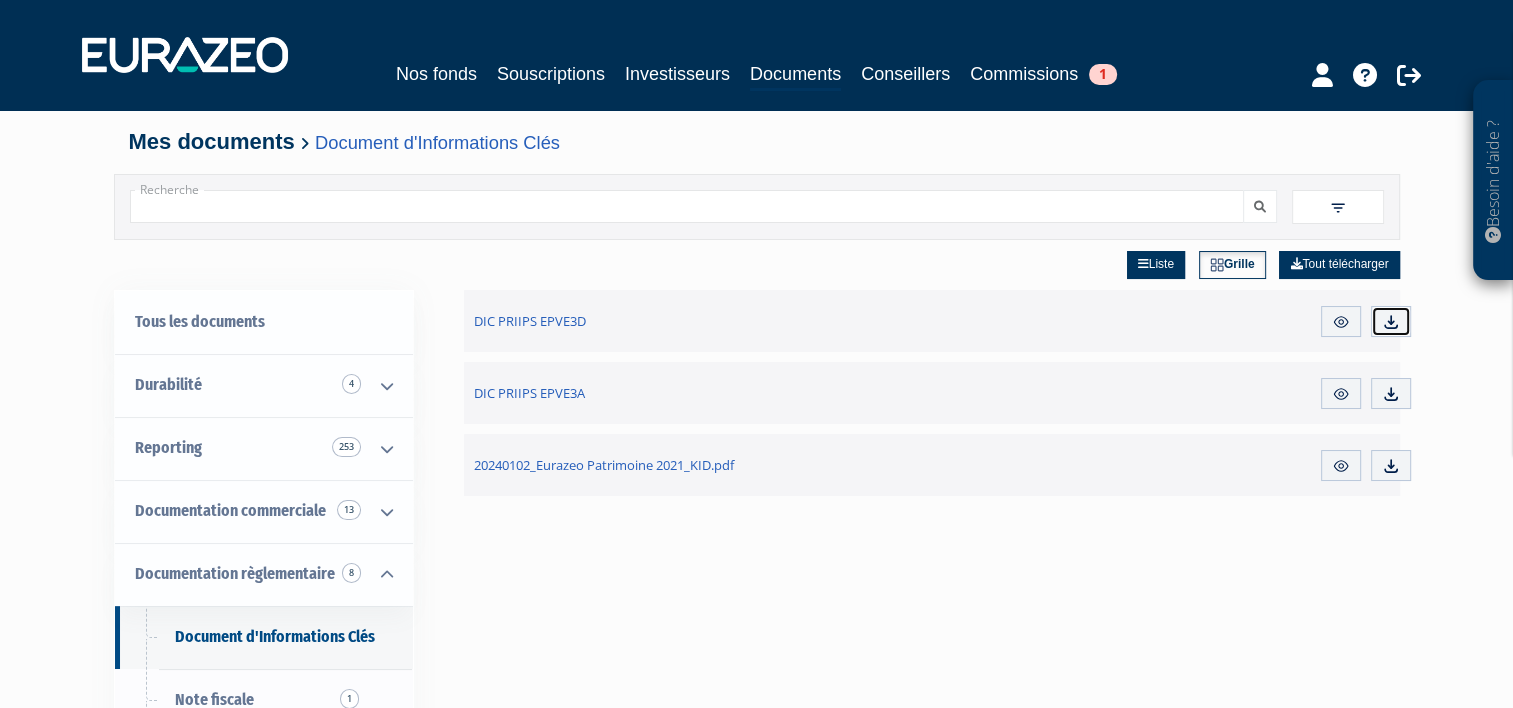 click at bounding box center (1391, 322) 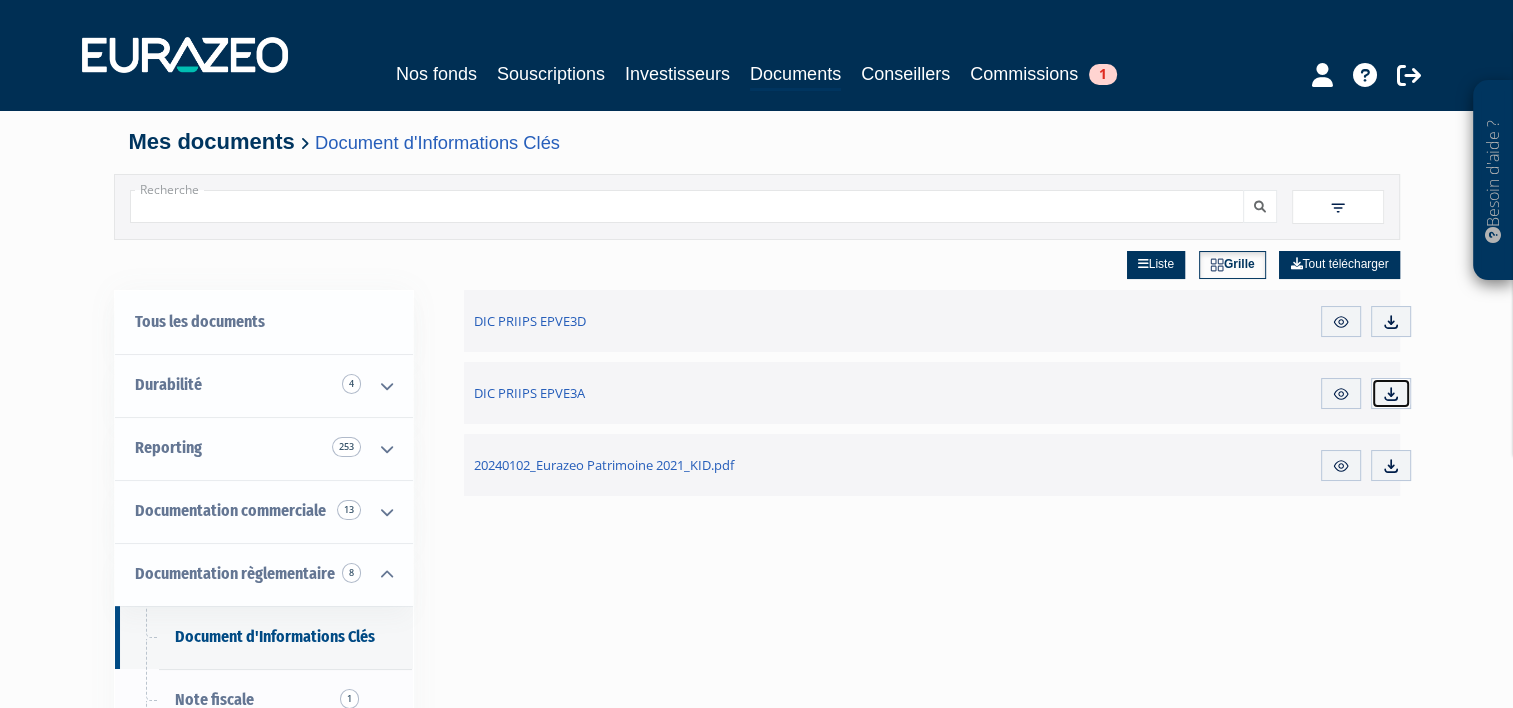 click at bounding box center [1391, 394] 